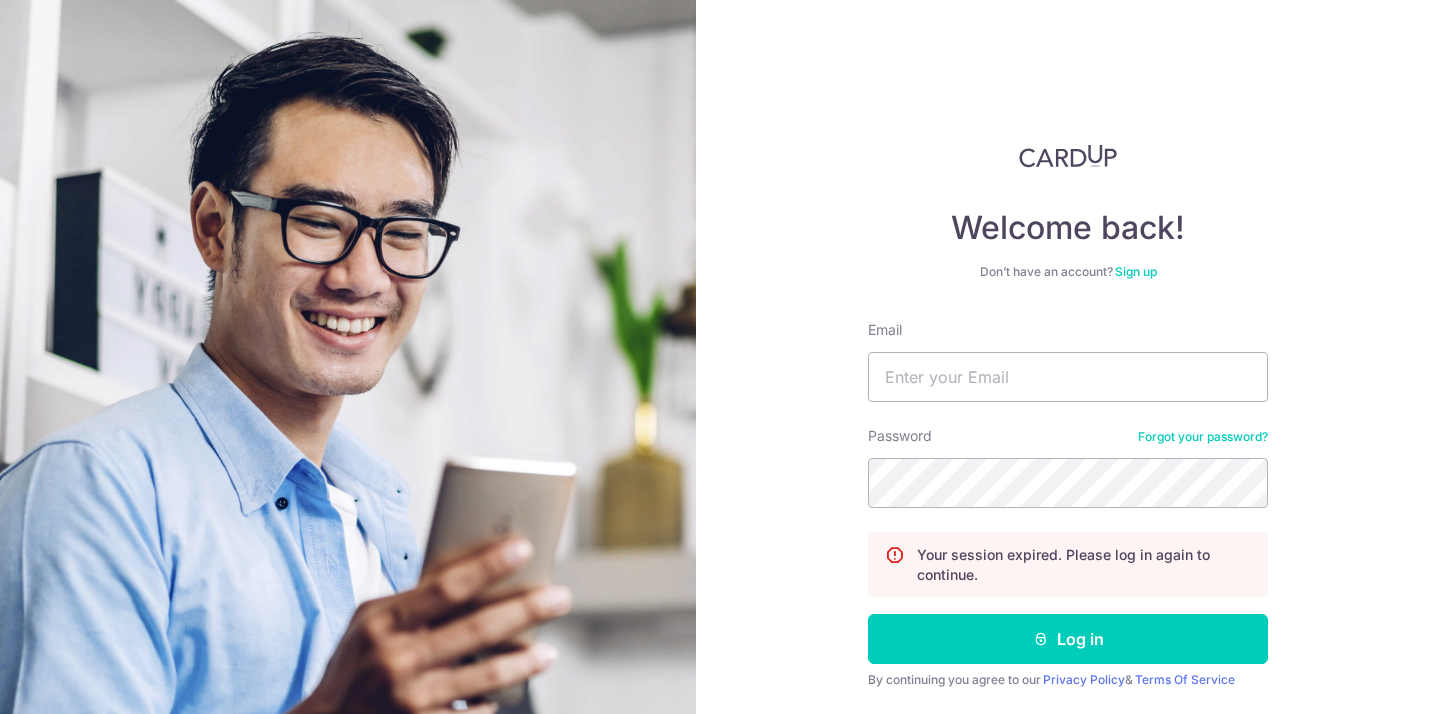 scroll, scrollTop: 0, scrollLeft: 0, axis: both 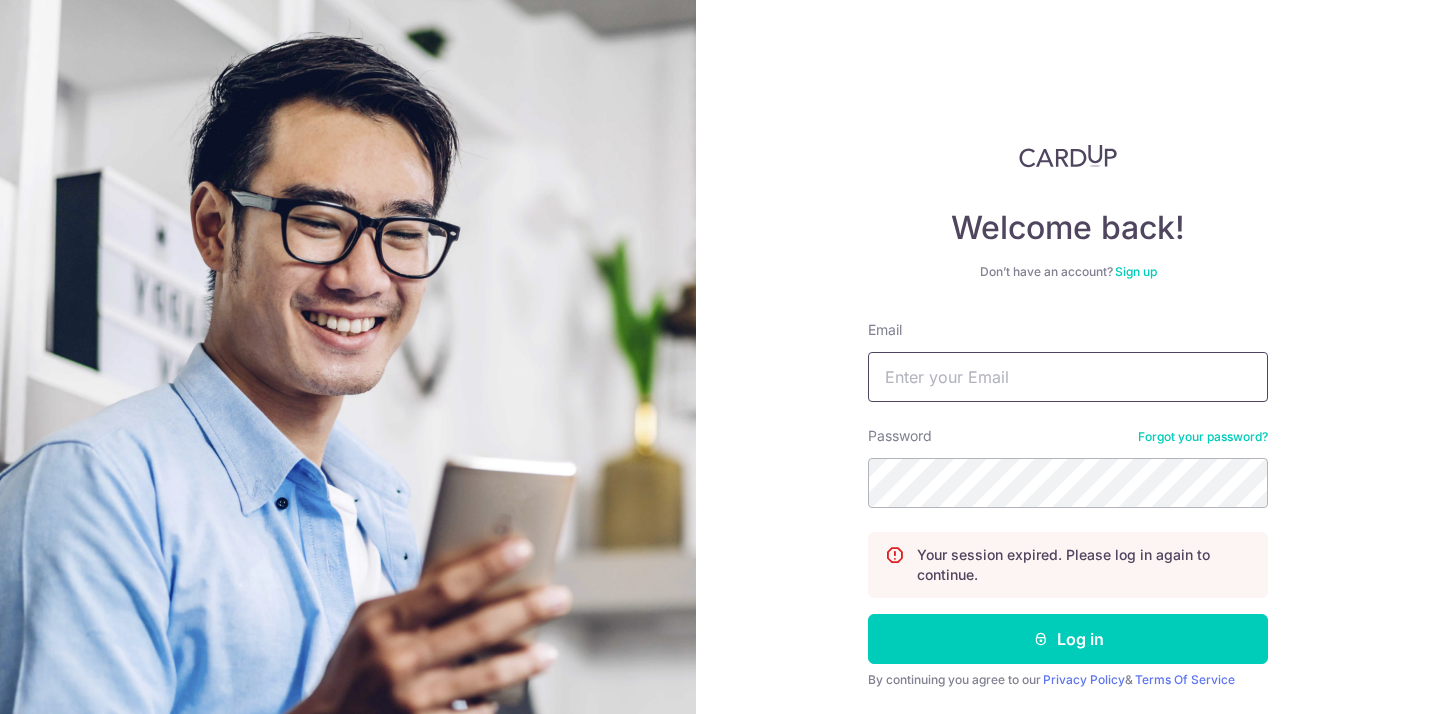 click on "Email" at bounding box center [1068, 377] 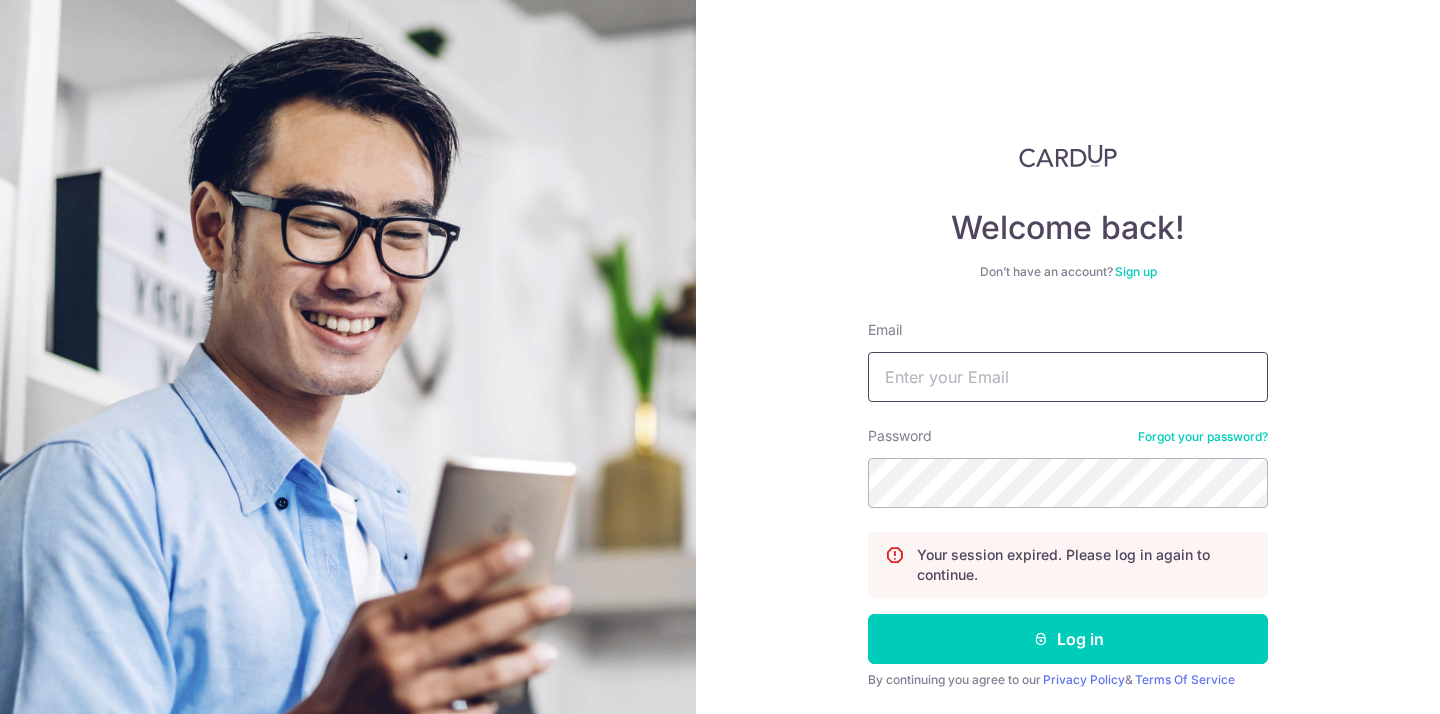 type on "rex@brewsg.com" 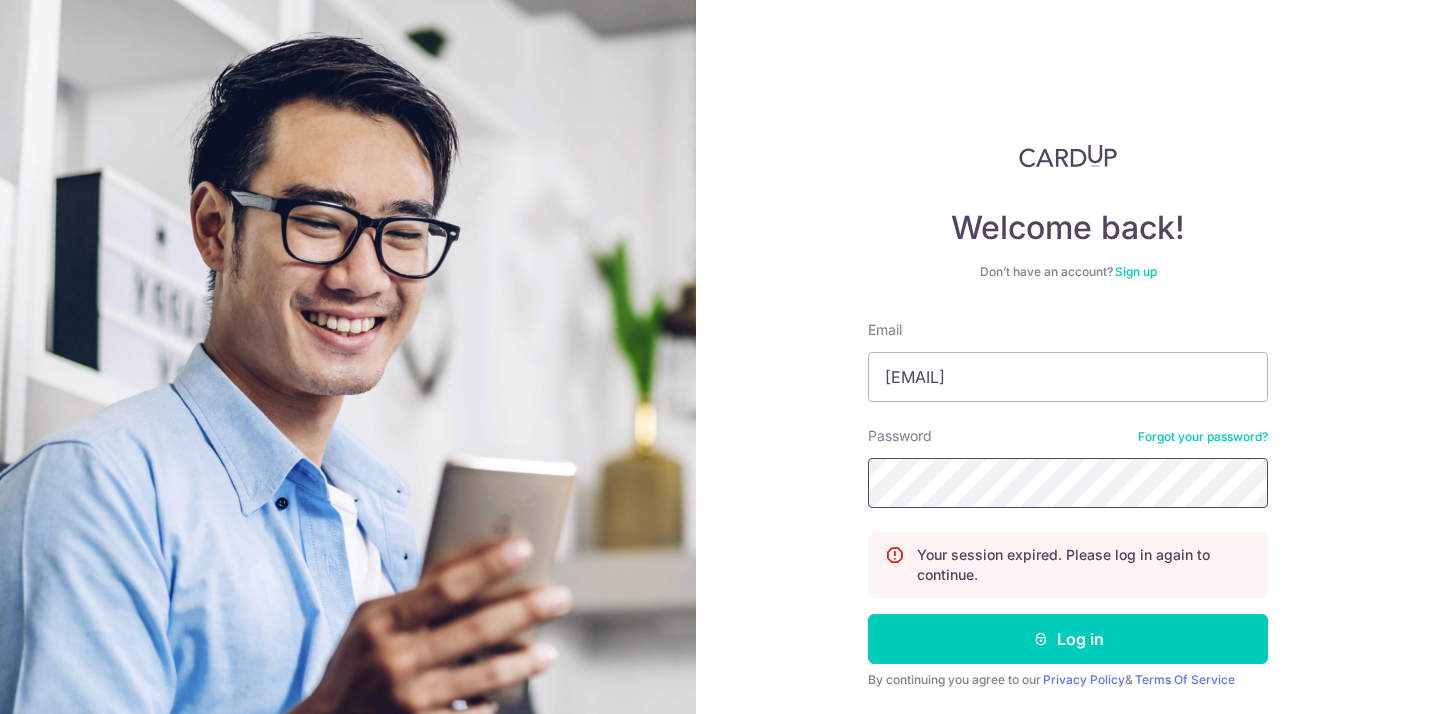 click on "Log in" at bounding box center [1068, 639] 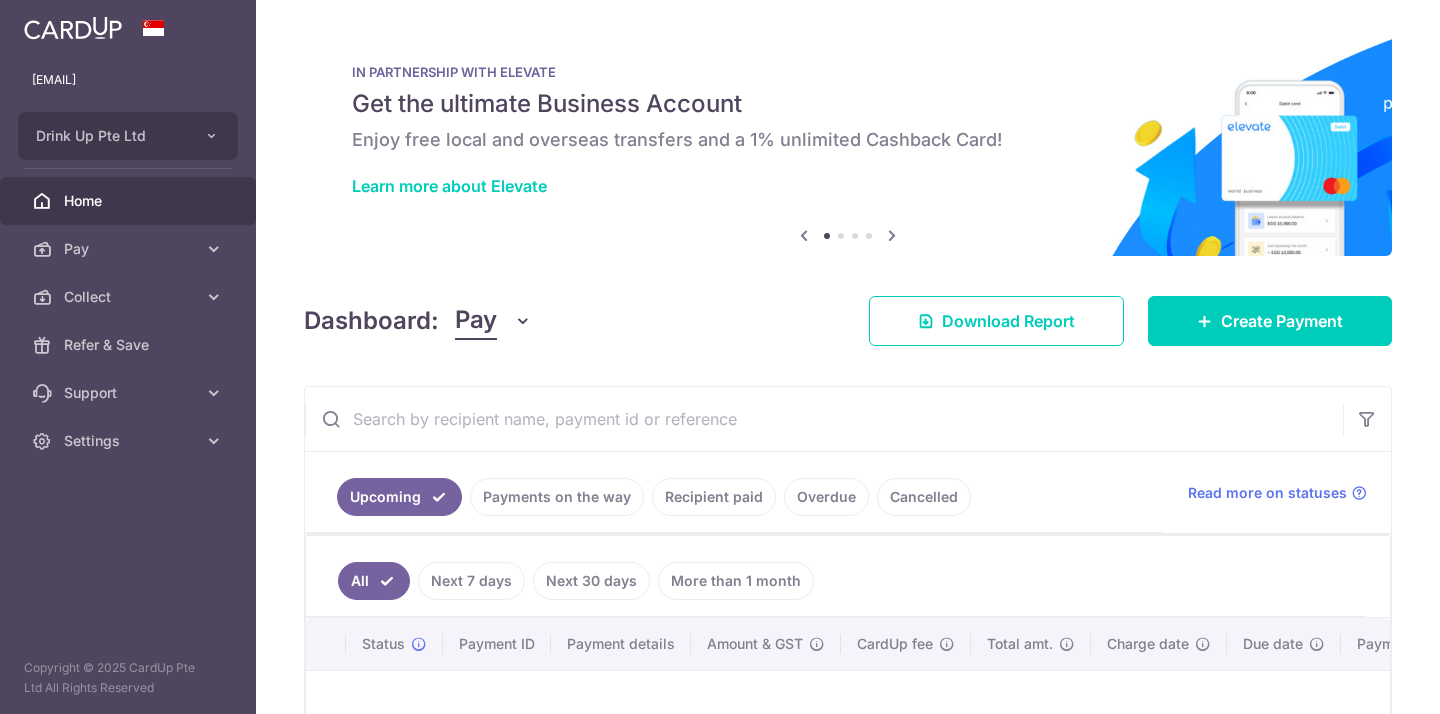 scroll, scrollTop: 0, scrollLeft: 0, axis: both 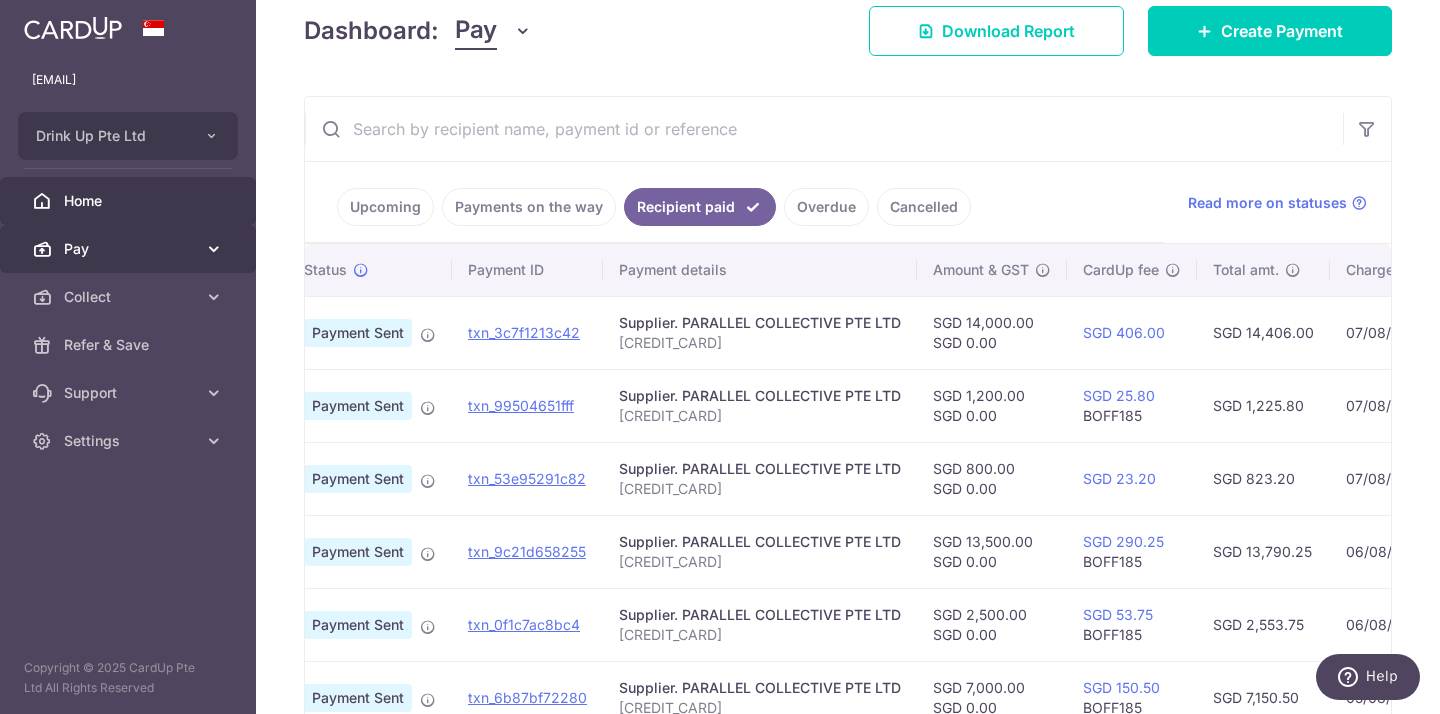 click on "Pay" at bounding box center (130, 249) 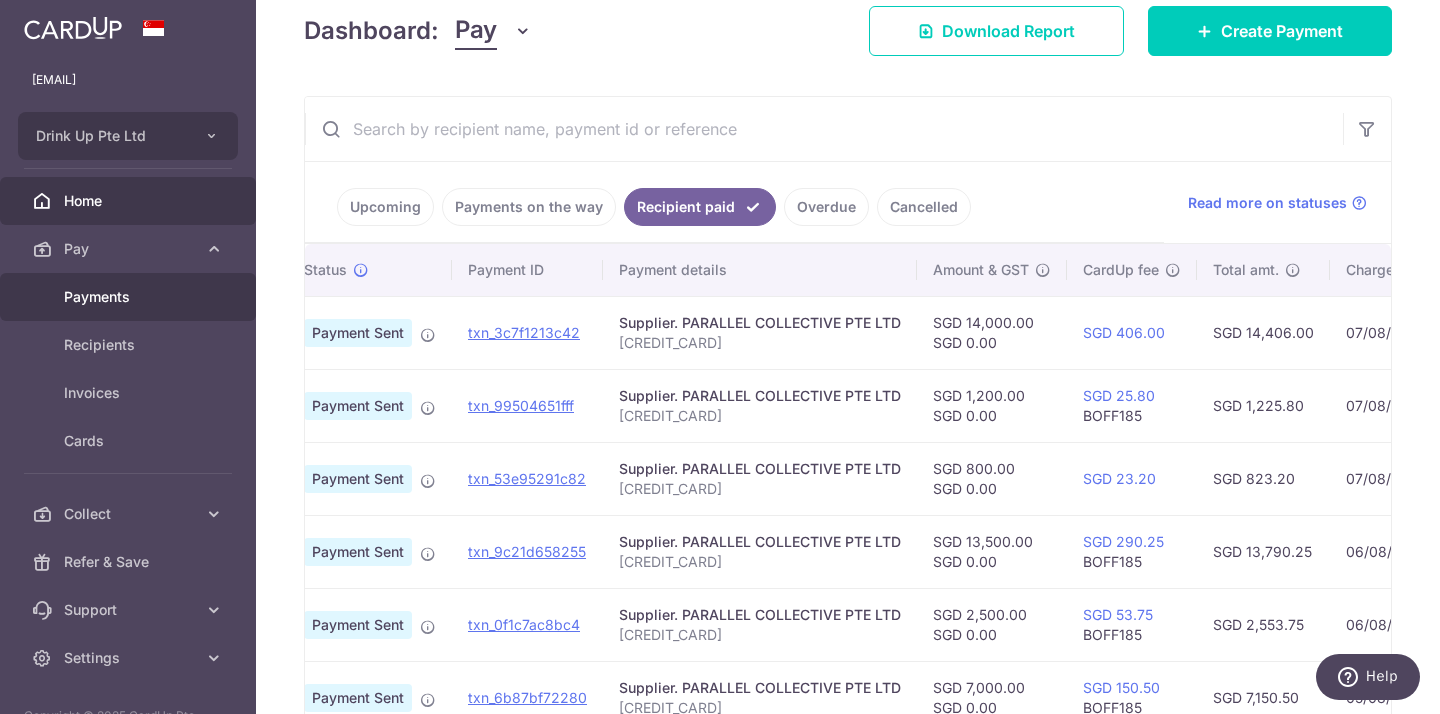 click on "Payments" at bounding box center (130, 297) 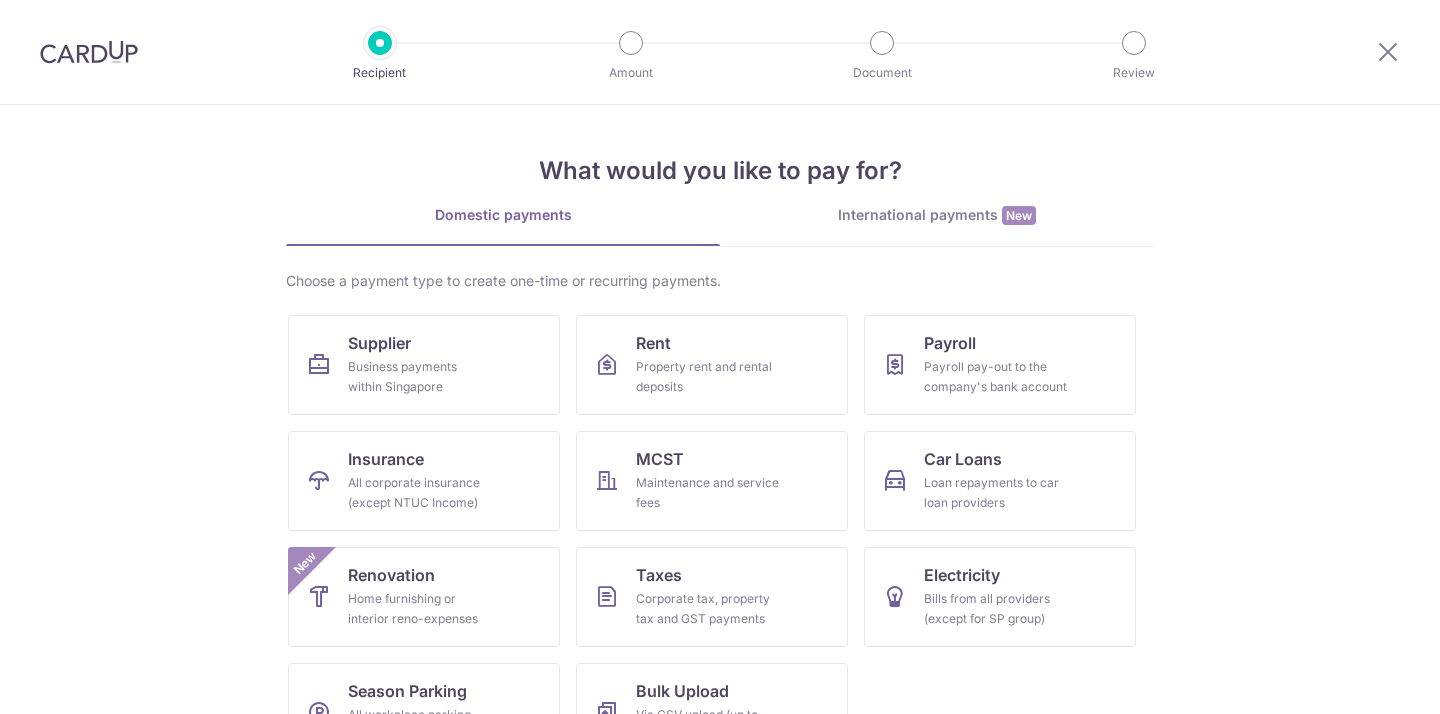 scroll, scrollTop: 0, scrollLeft: 0, axis: both 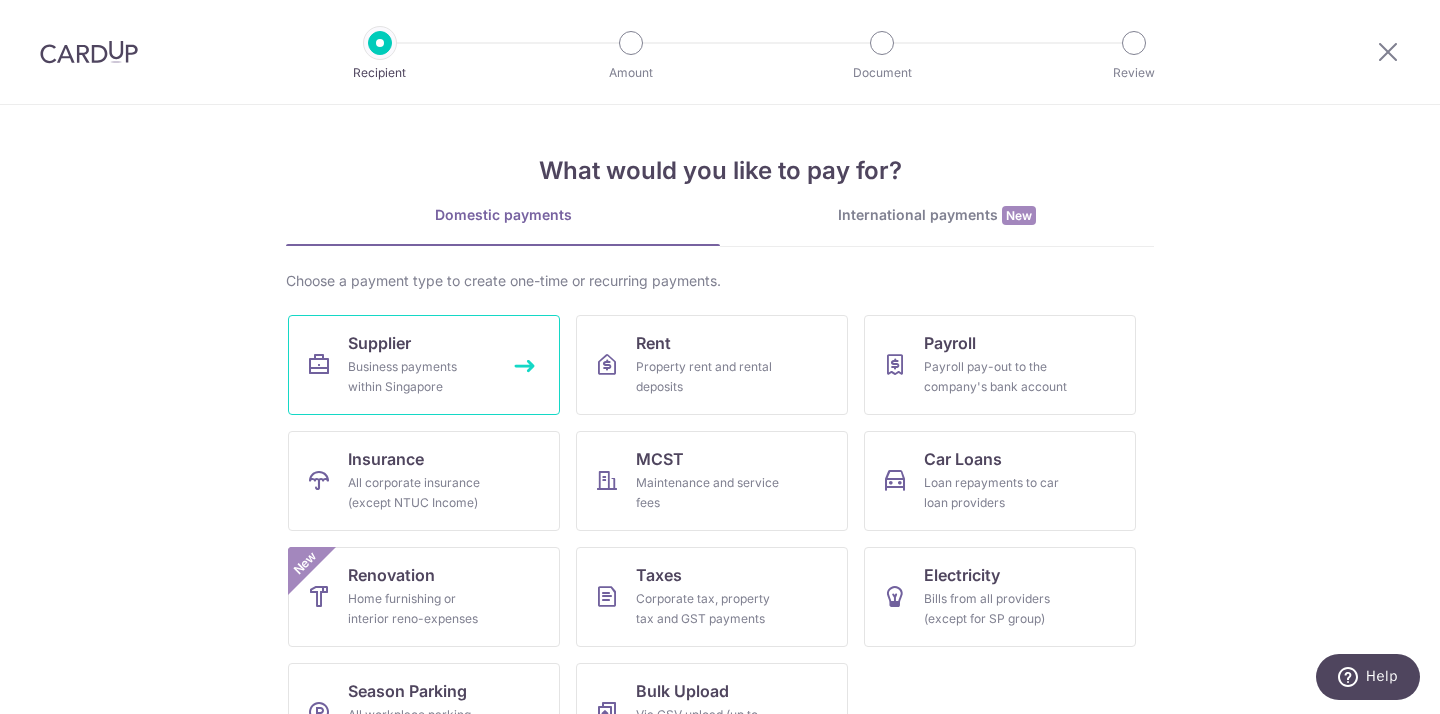 click on "Business payments within Singapore" at bounding box center [420, 377] 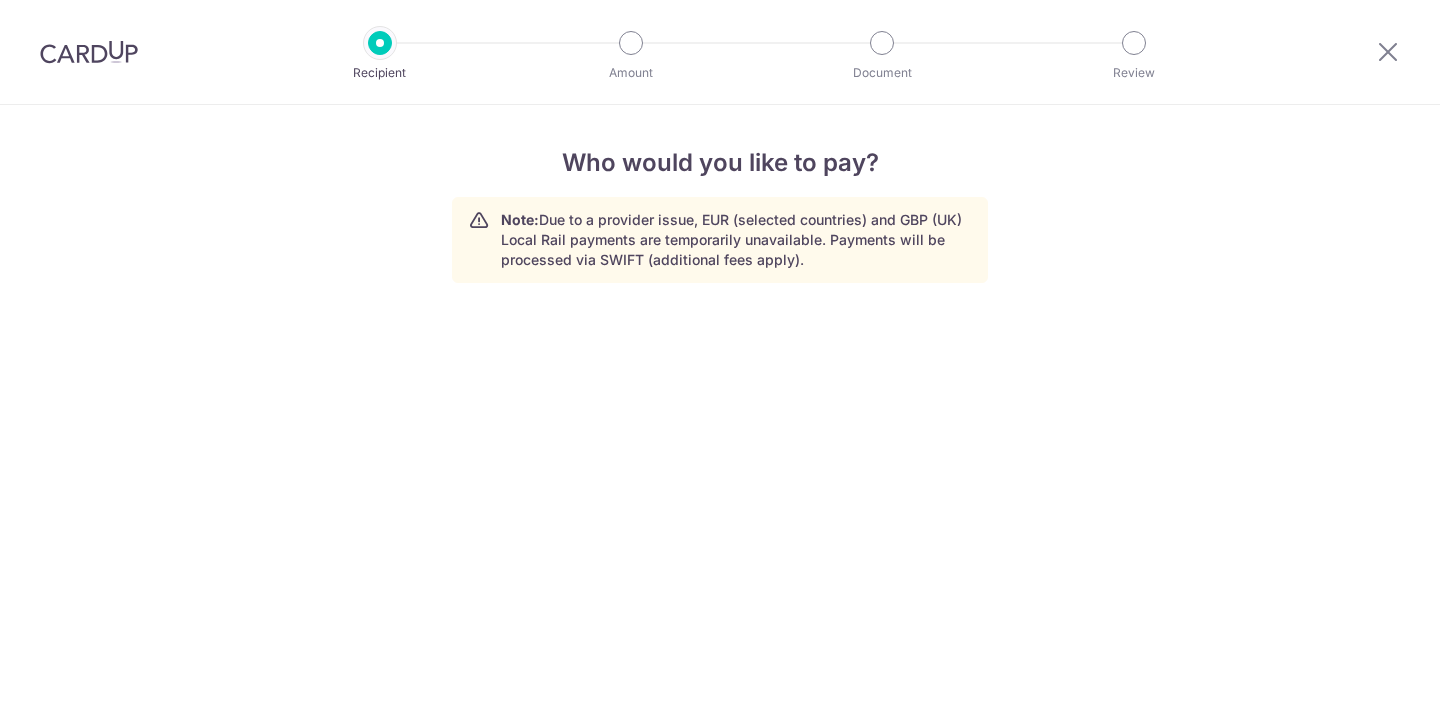 scroll, scrollTop: 0, scrollLeft: 0, axis: both 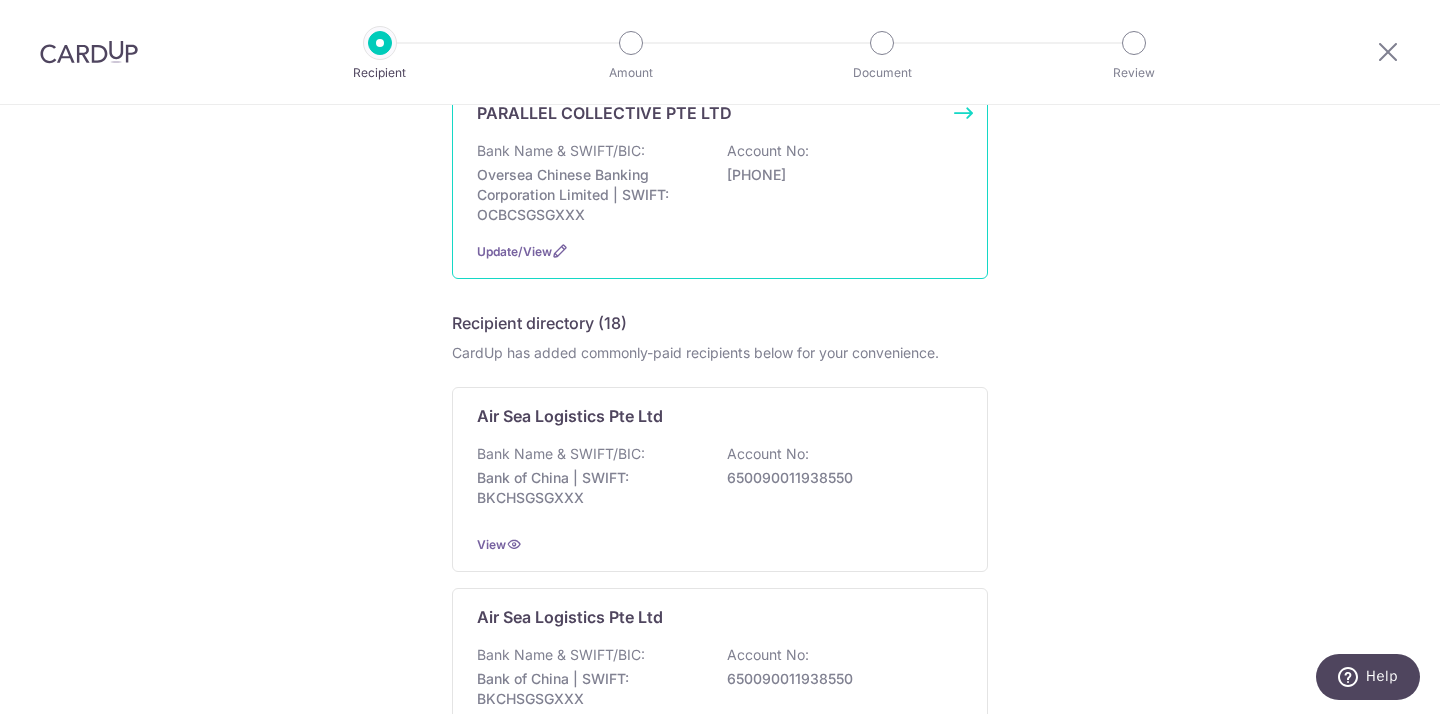 click on "Oversea Chinese Banking Corporation Limited | SWIFT: OCBCSGSGXXX" at bounding box center (589, 195) 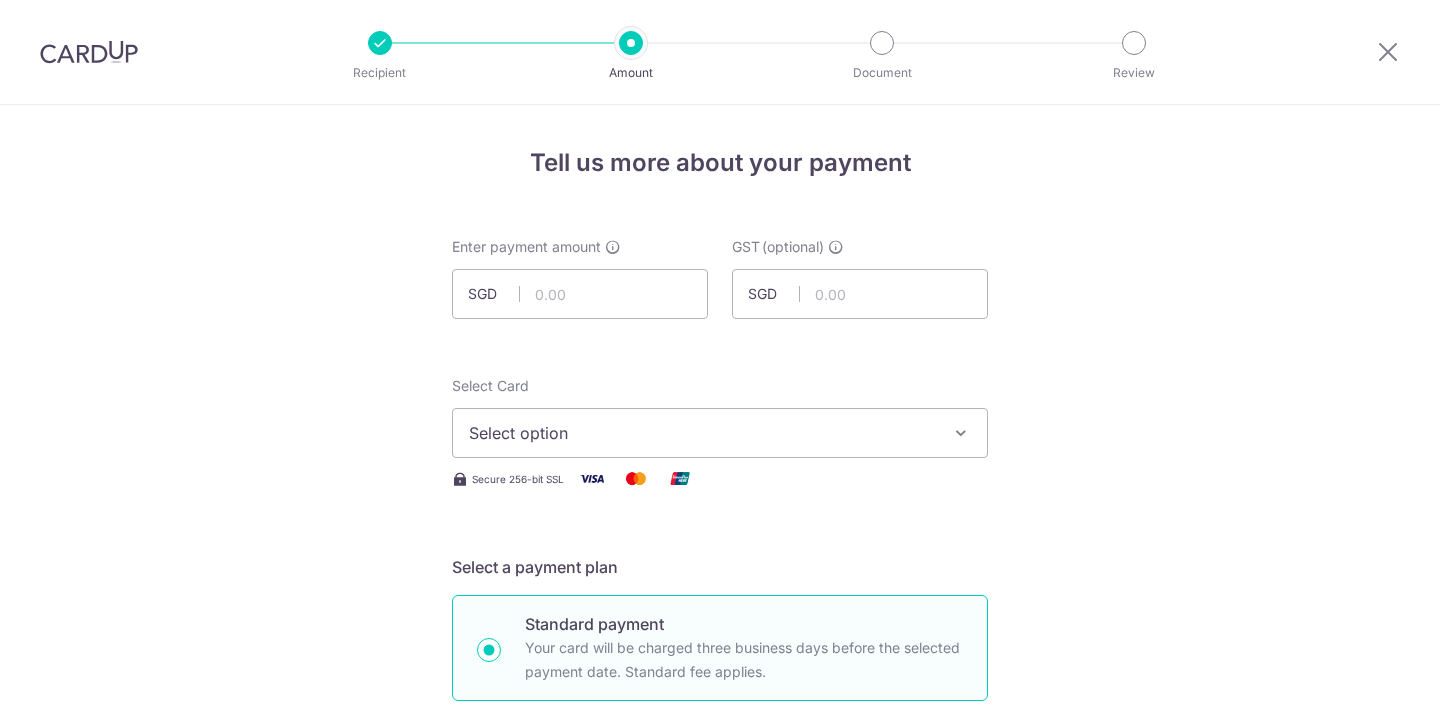 scroll, scrollTop: 0, scrollLeft: 0, axis: both 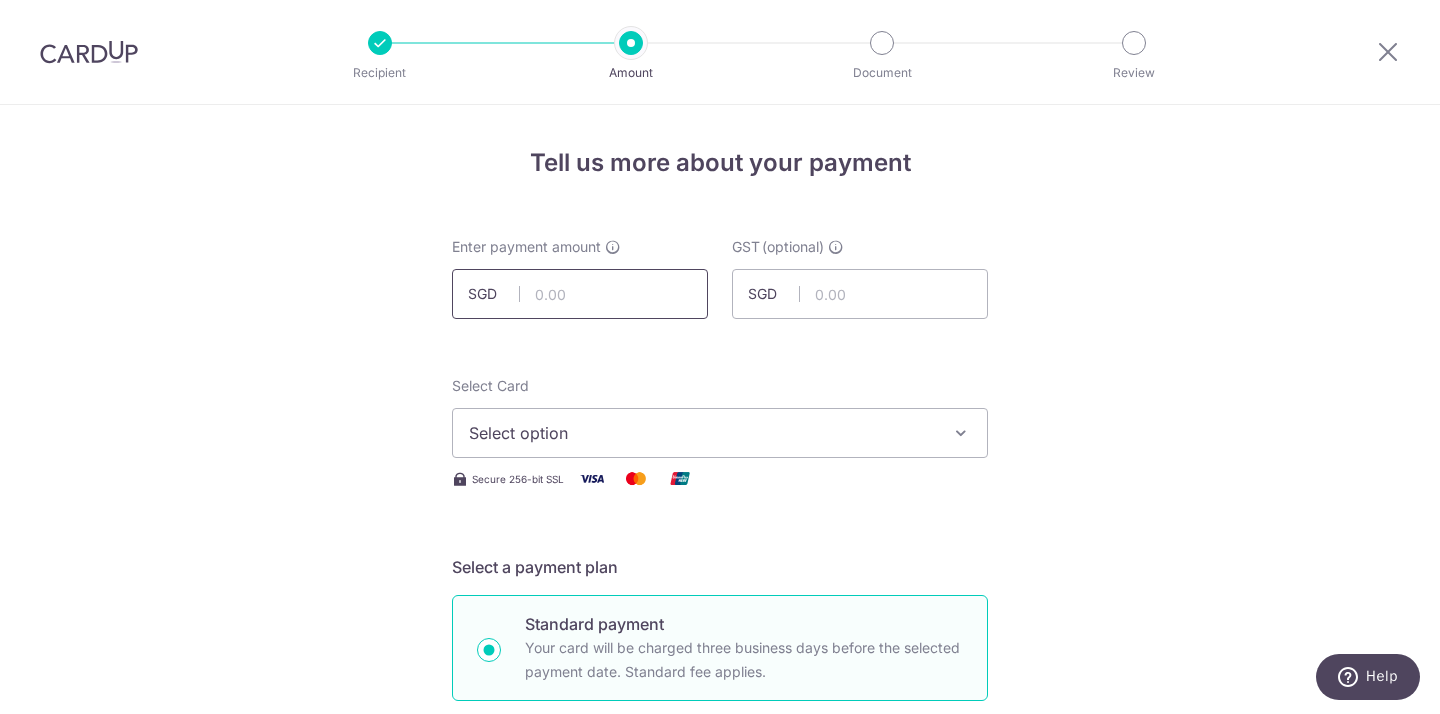 click at bounding box center (580, 294) 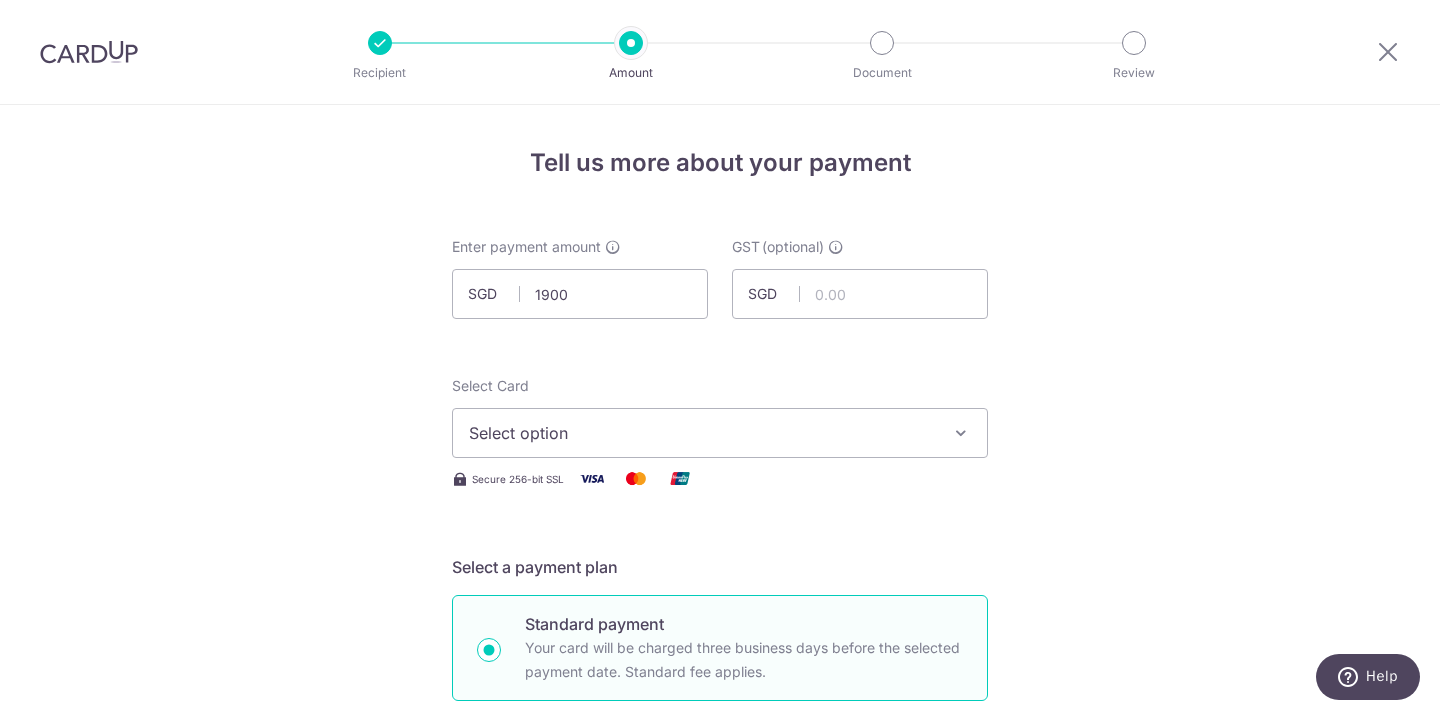 type on "1,900.00" 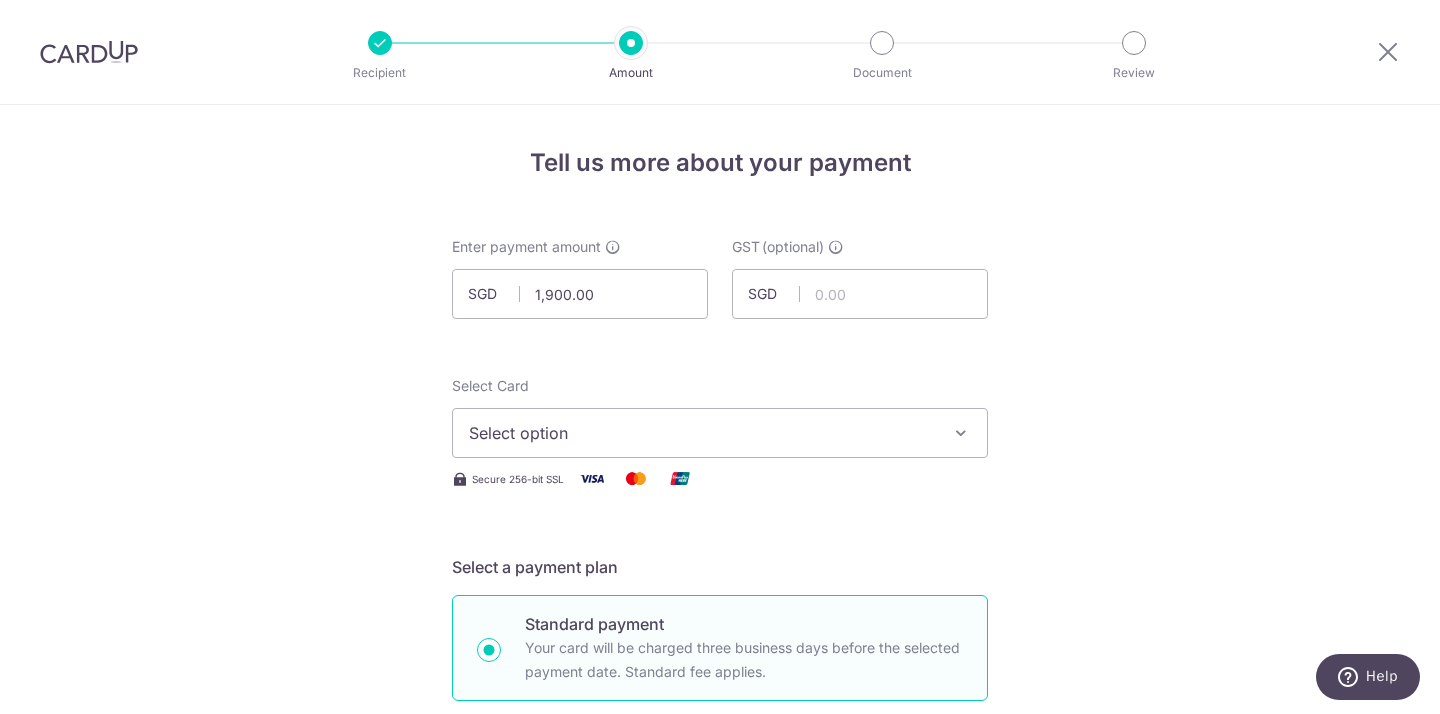 click on "Tell us more about your payment
Enter payment amount
SGD
1,900.00
1900.00
GST
(optional)
SGD
Select Card
Select option
Add credit card
Your Cards
**** 8006
**** 6933
**** 5185
**** 0262
**** 3504" at bounding box center (720, 1076) 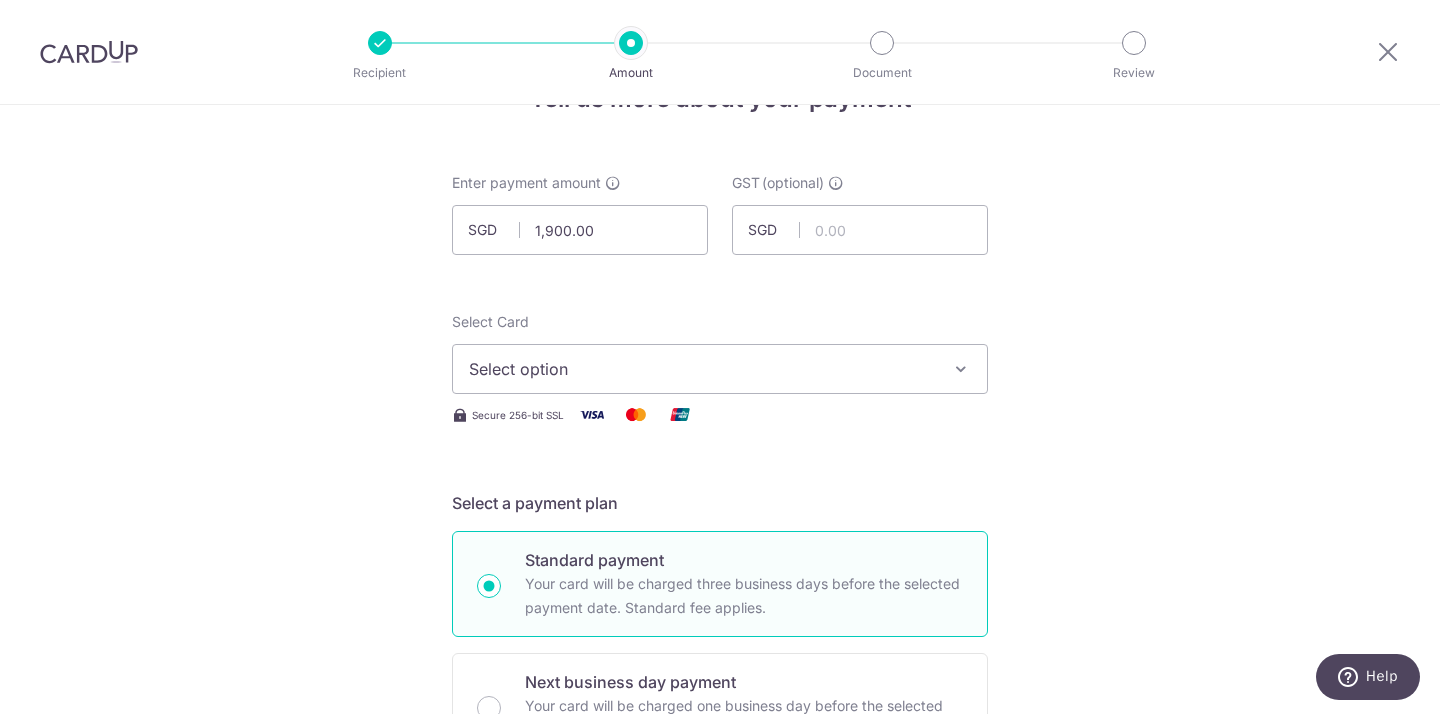 scroll, scrollTop: 146, scrollLeft: 0, axis: vertical 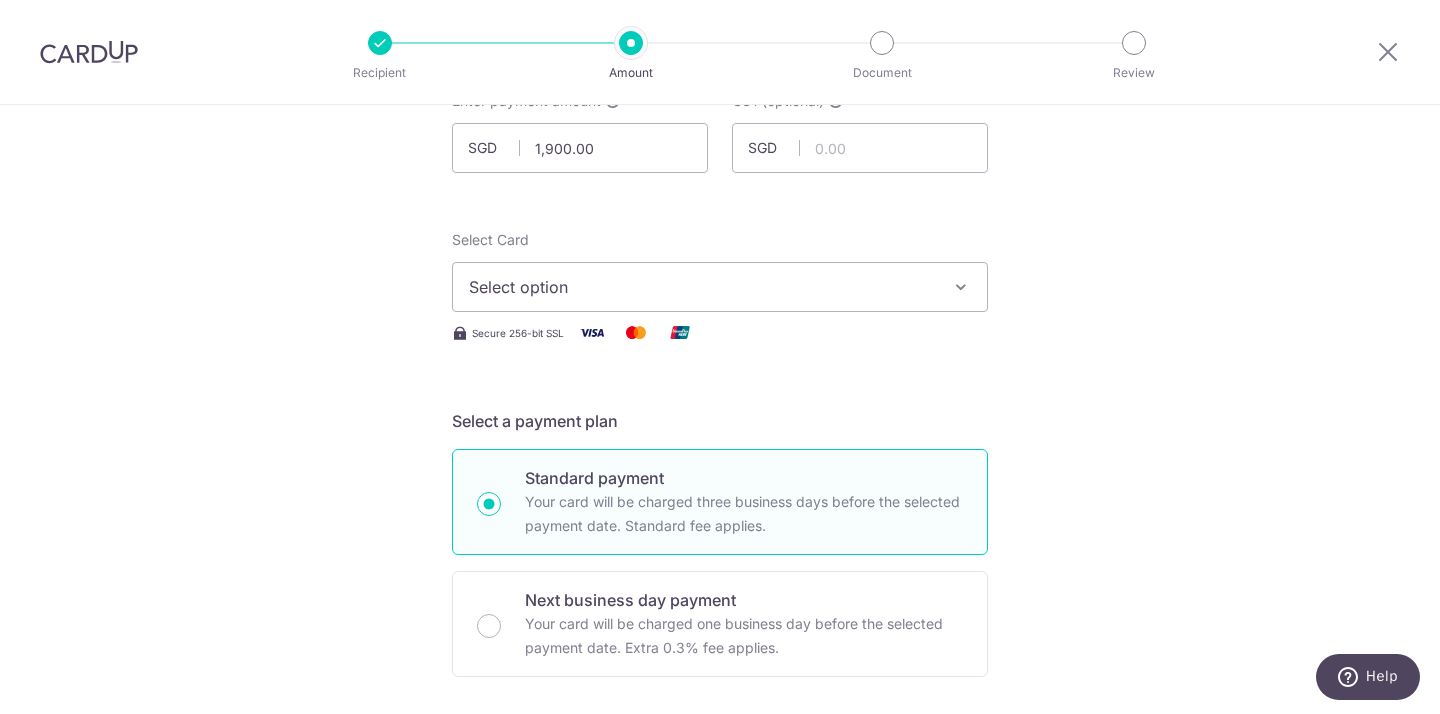 click on "Select option" at bounding box center [702, 287] 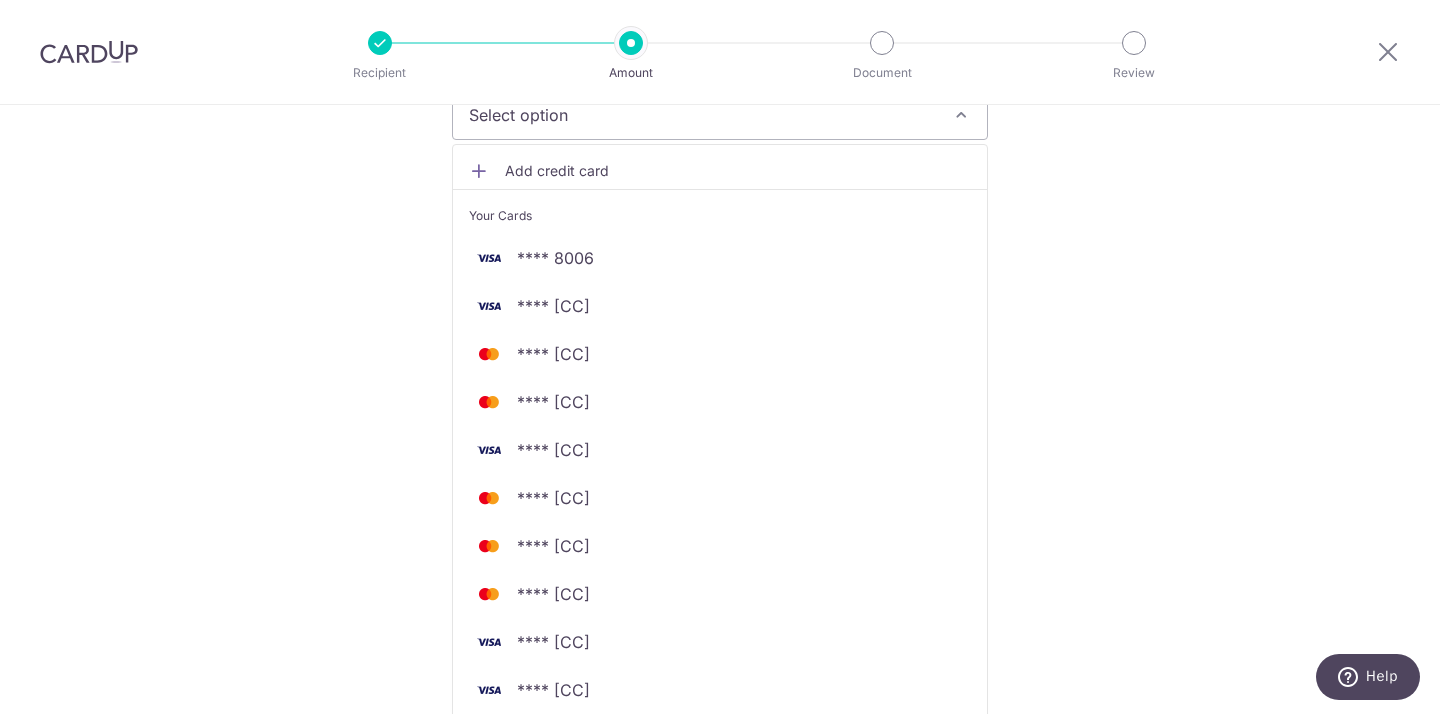 scroll, scrollTop: 365, scrollLeft: 0, axis: vertical 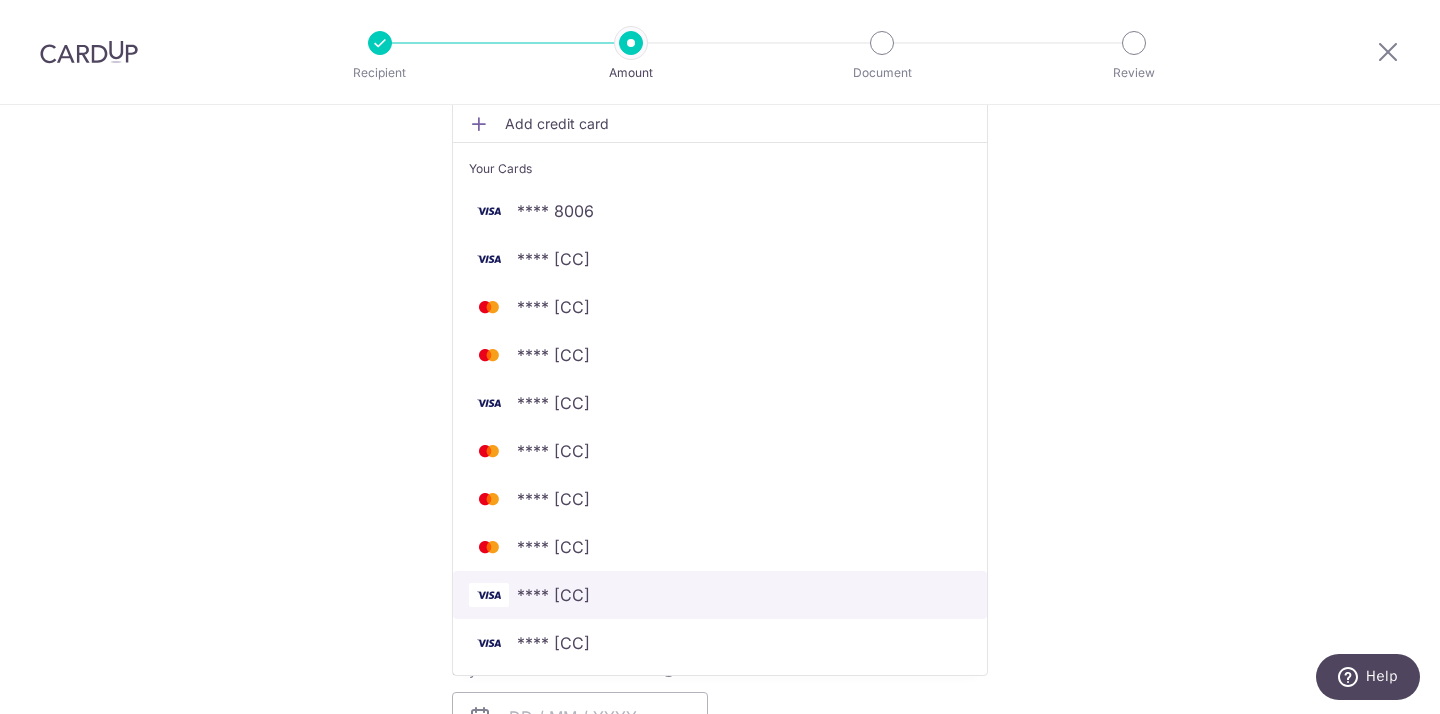click on "**** 1622" at bounding box center [553, 595] 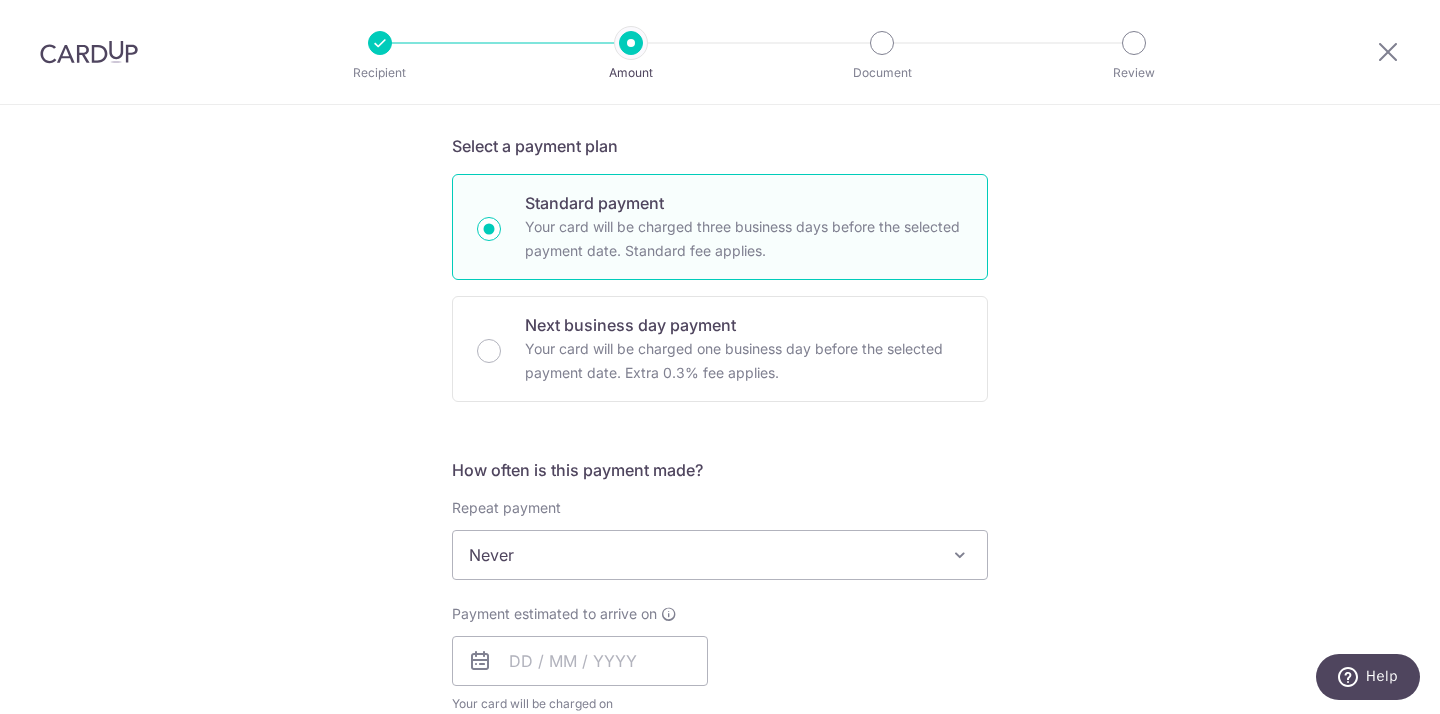 scroll, scrollTop: 503, scrollLeft: 0, axis: vertical 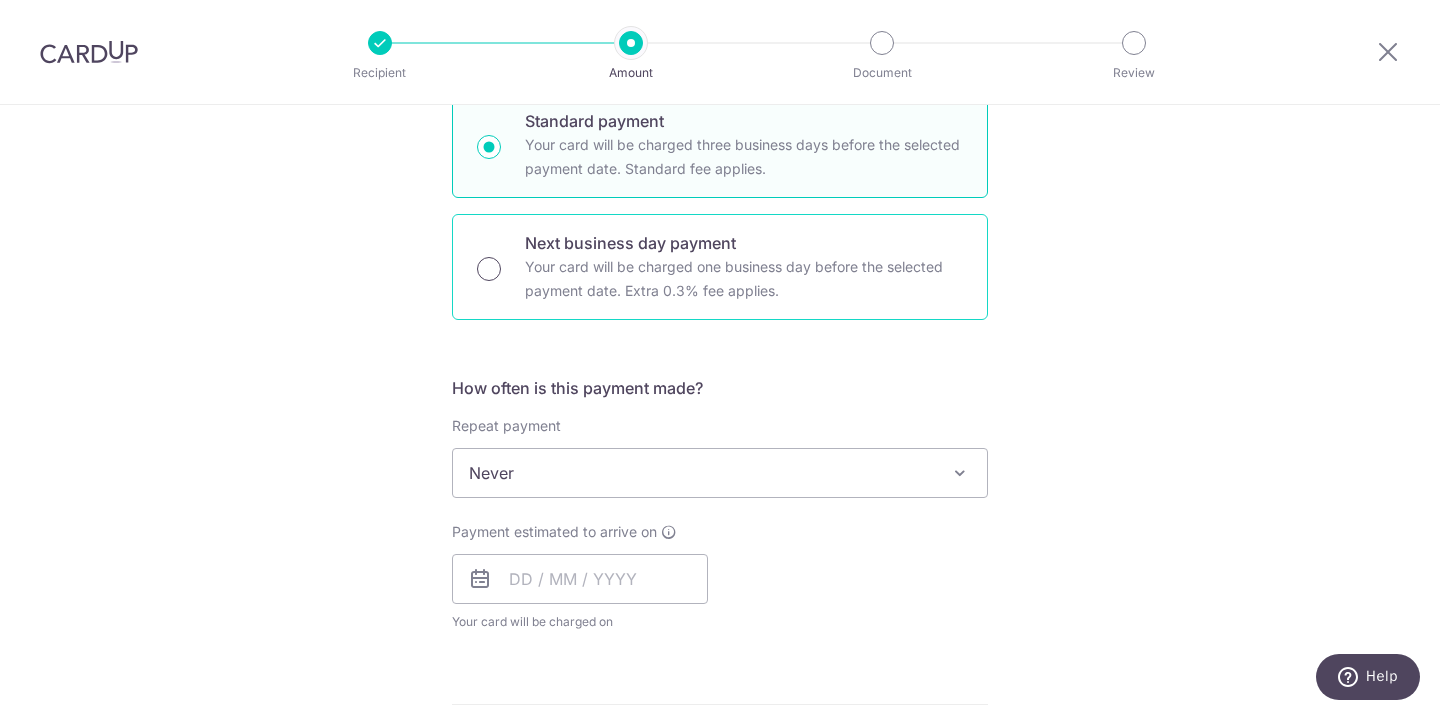 click on "Next business day payment
Your card will be charged one business day before the selected payment date. Extra 0.3% fee applies." at bounding box center [489, 269] 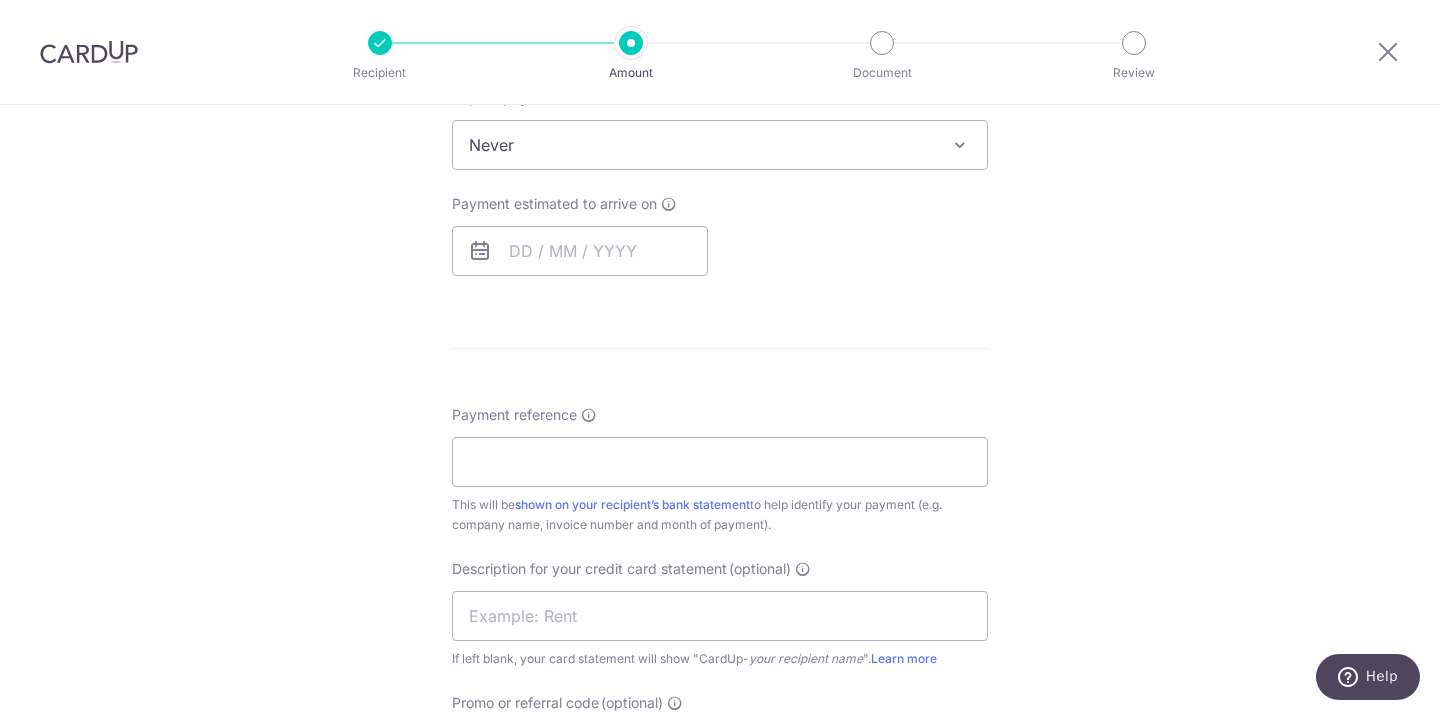 scroll, scrollTop: 855, scrollLeft: 0, axis: vertical 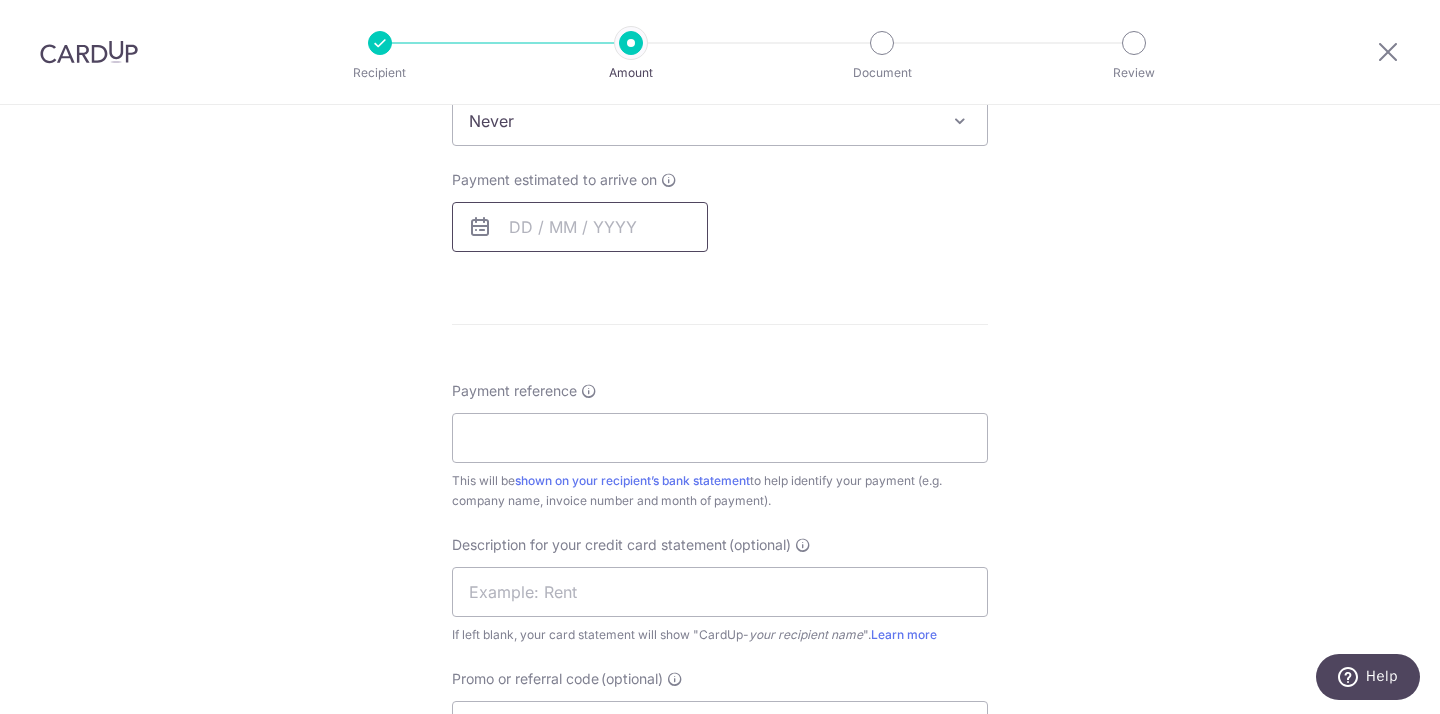 click at bounding box center (580, 227) 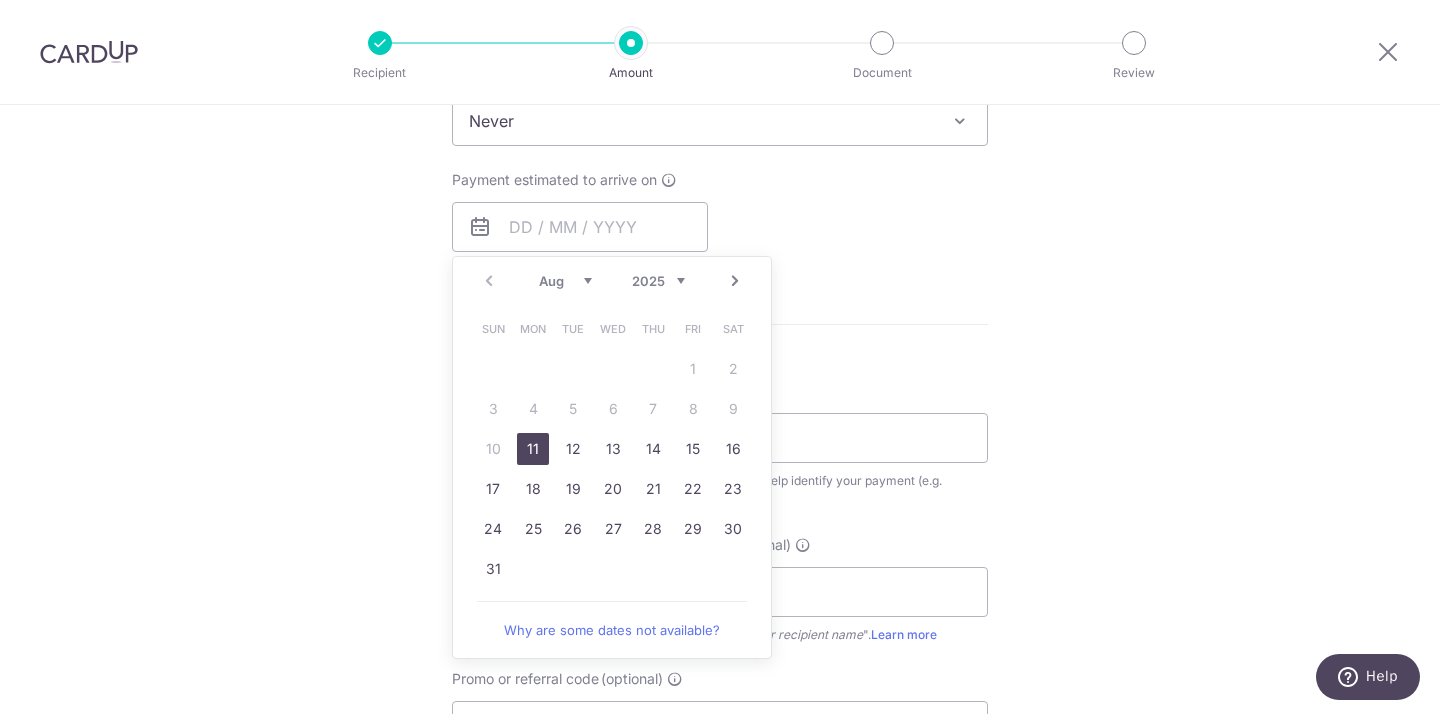 click on "11" at bounding box center [533, 449] 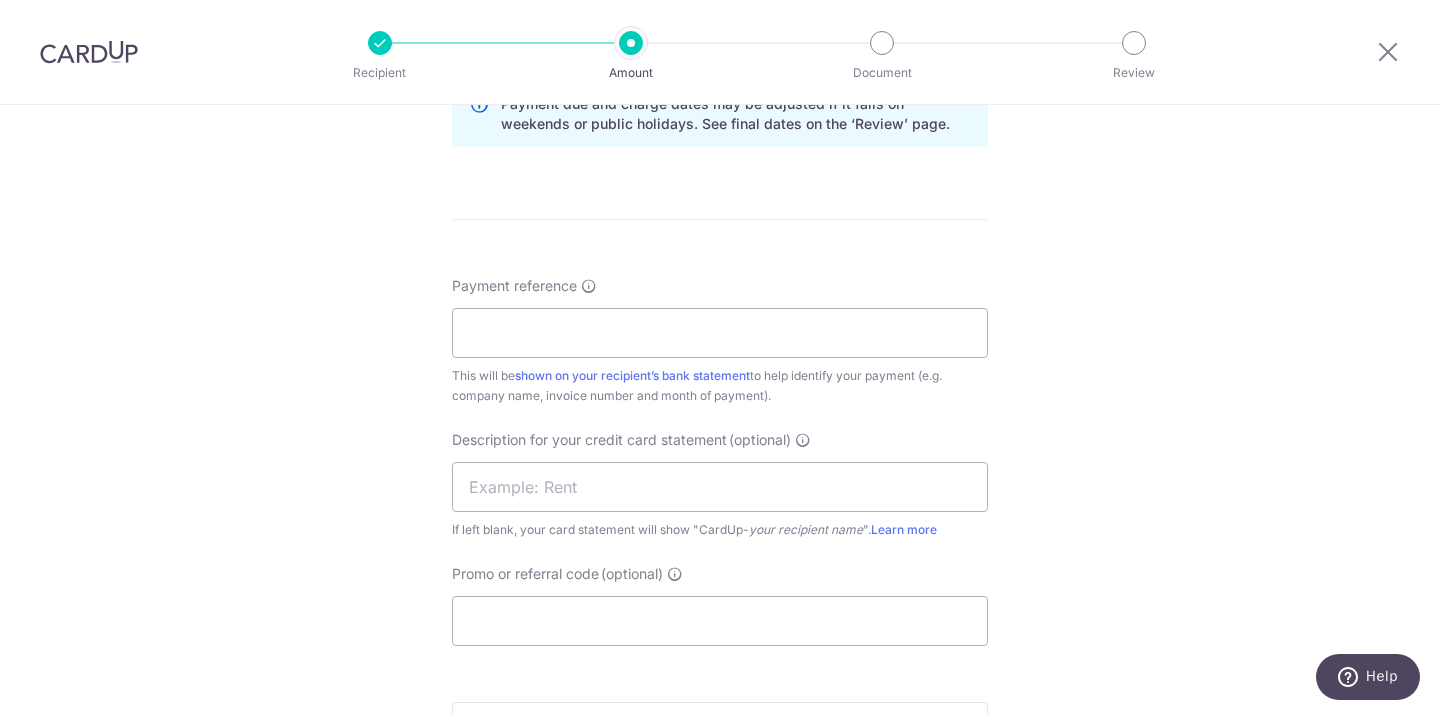 scroll, scrollTop: 1164, scrollLeft: 0, axis: vertical 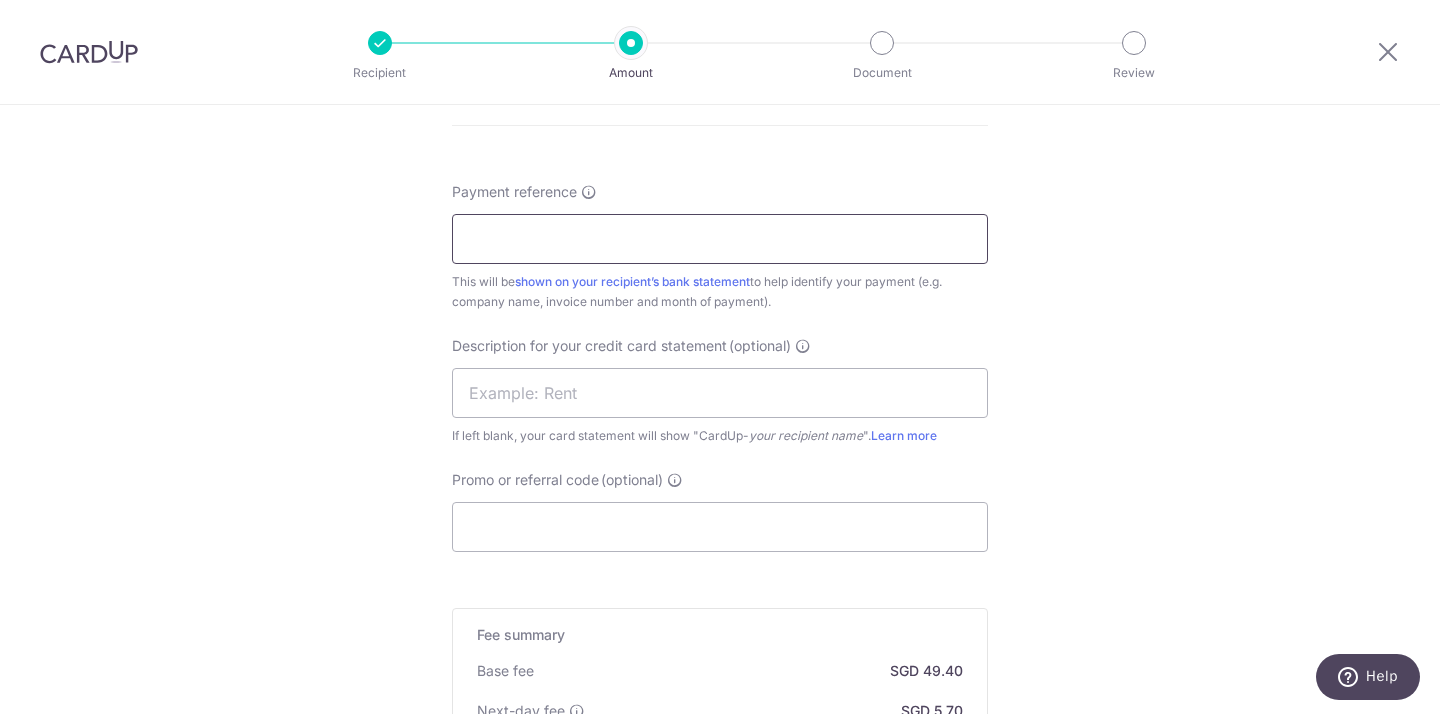 click on "Payment reference" at bounding box center (720, 239) 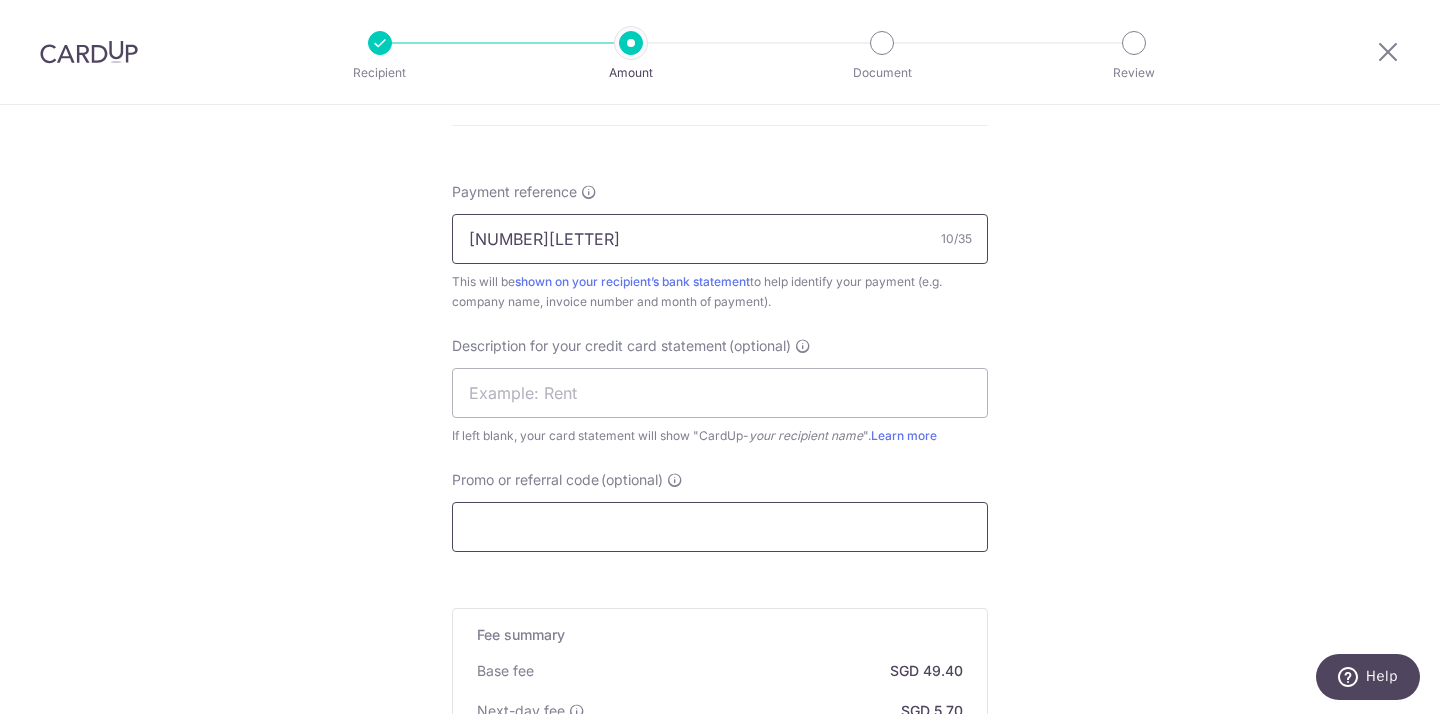 type on "250080050B" 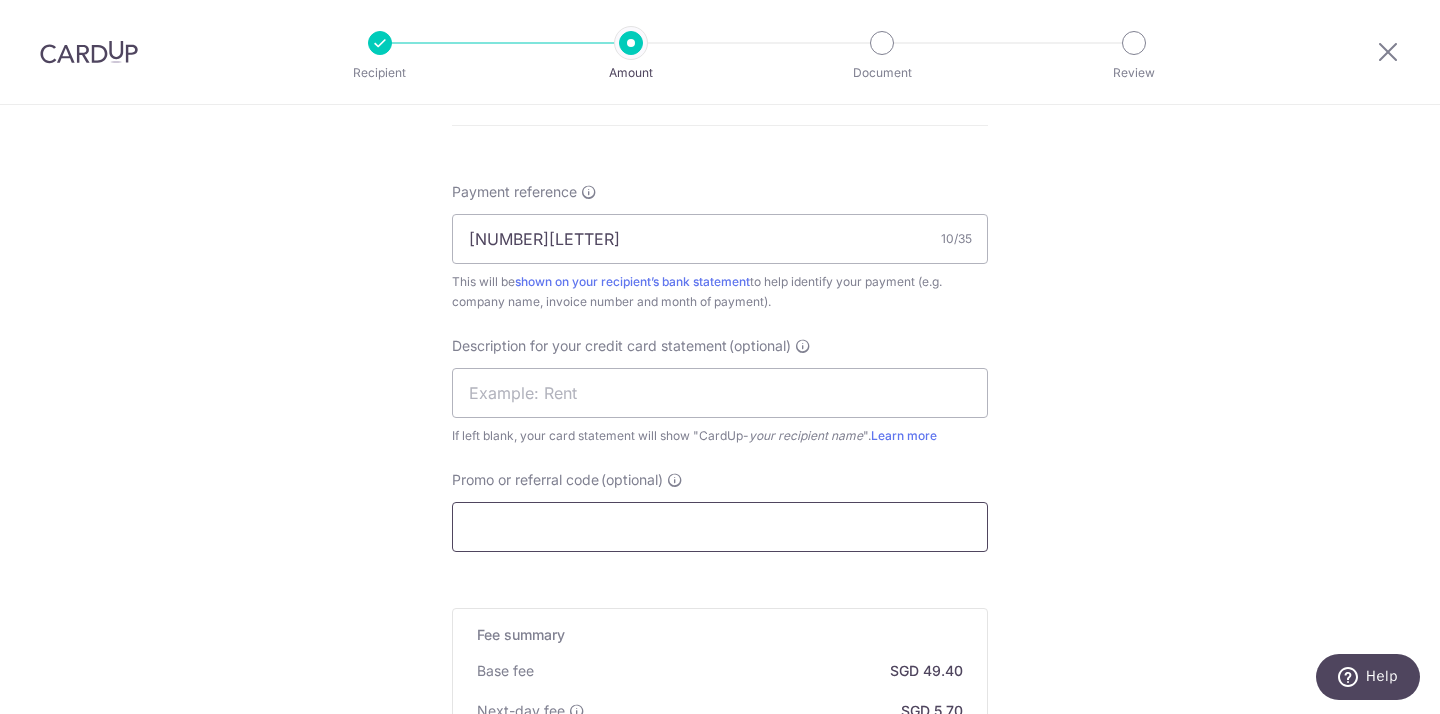 click on "Promo or referral code
(optional)" at bounding box center [720, 527] 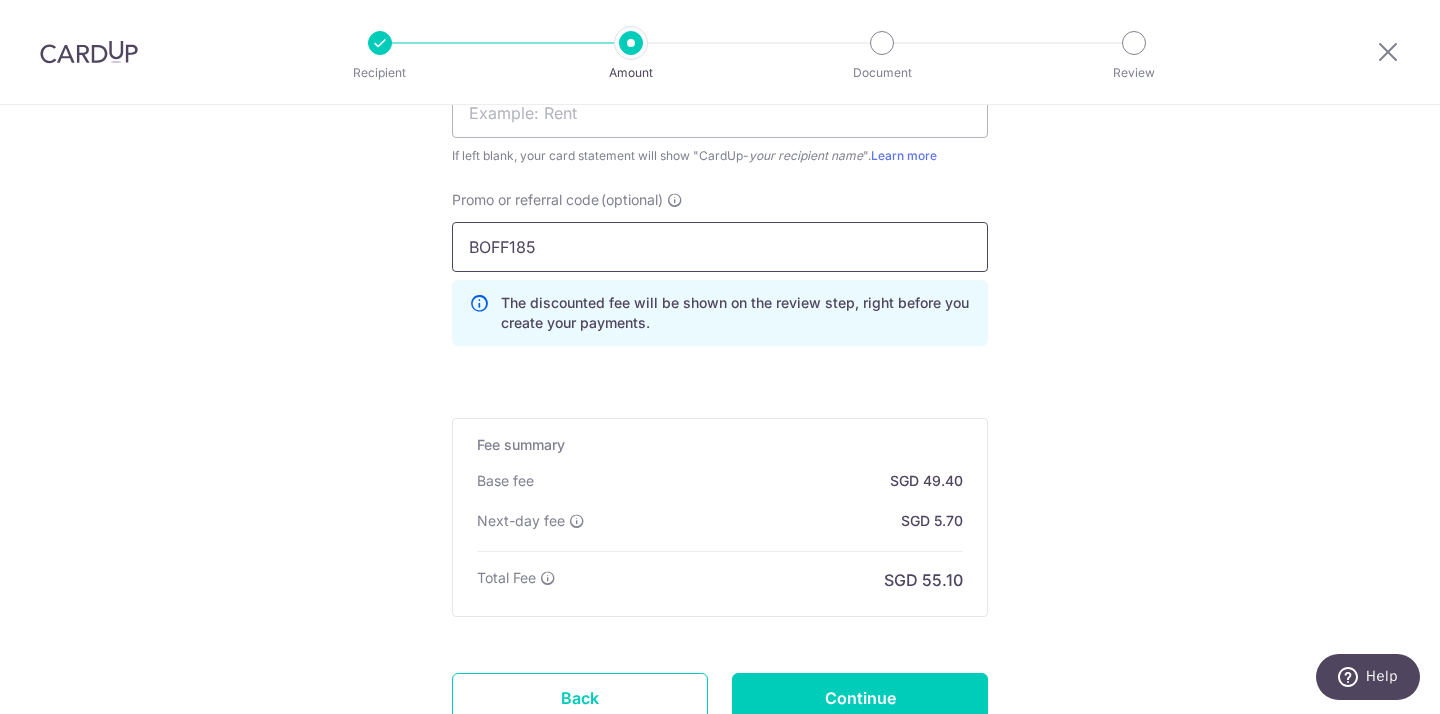 scroll, scrollTop: 1603, scrollLeft: 0, axis: vertical 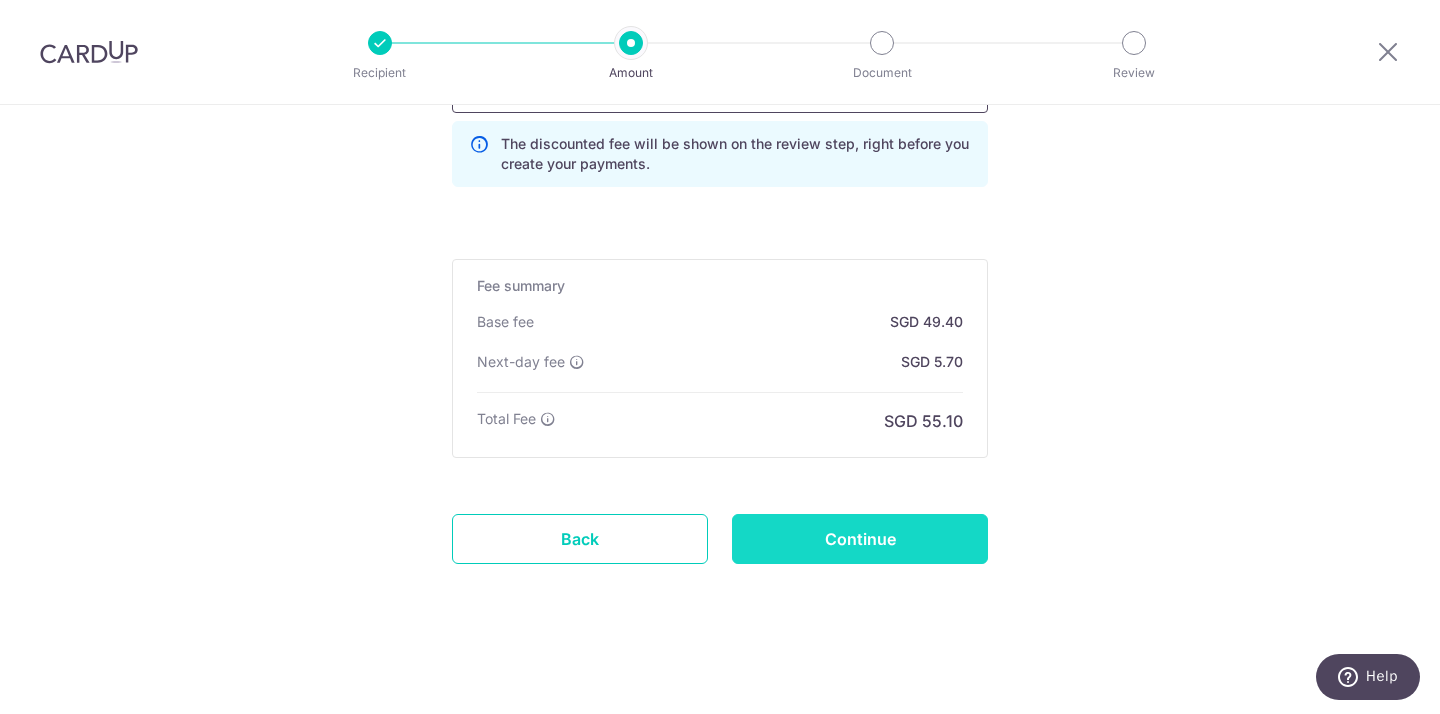type on "BOFF185" 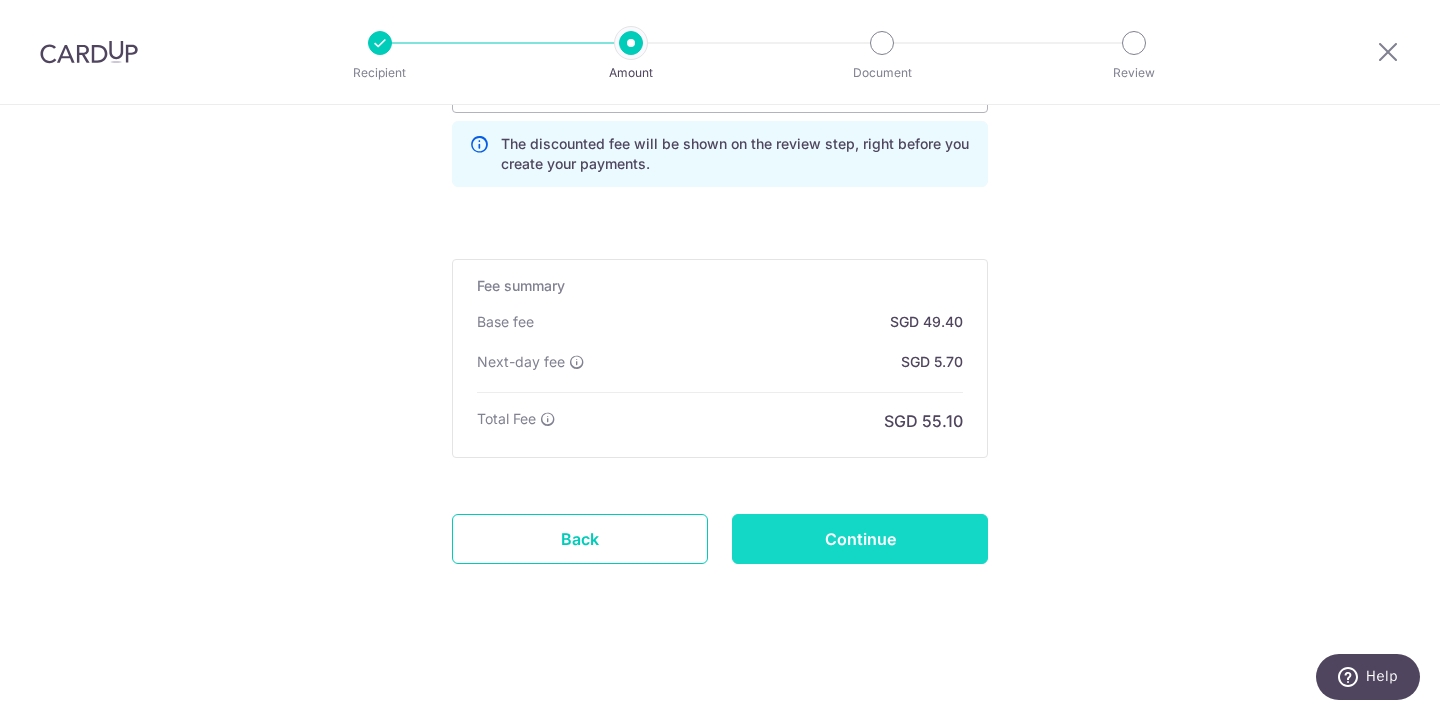 click on "Continue" at bounding box center [860, 539] 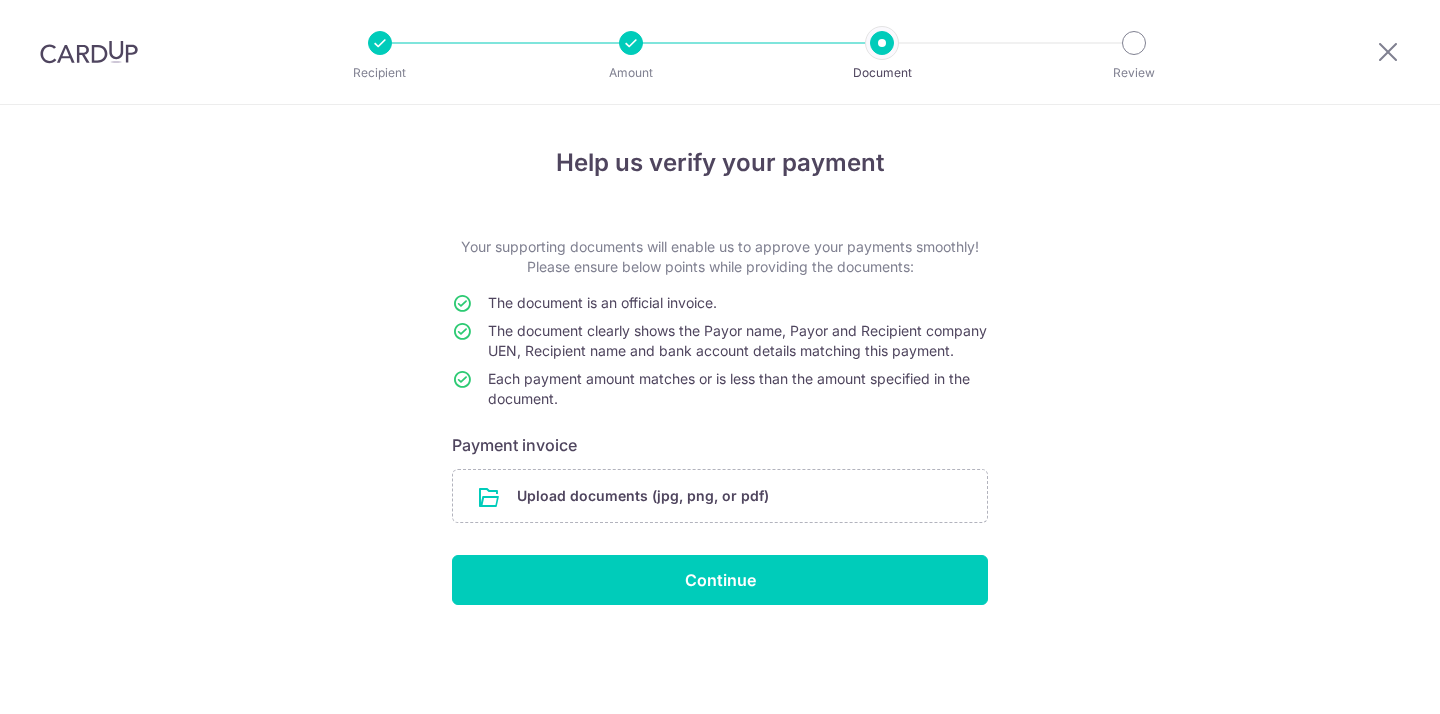 scroll, scrollTop: 0, scrollLeft: 0, axis: both 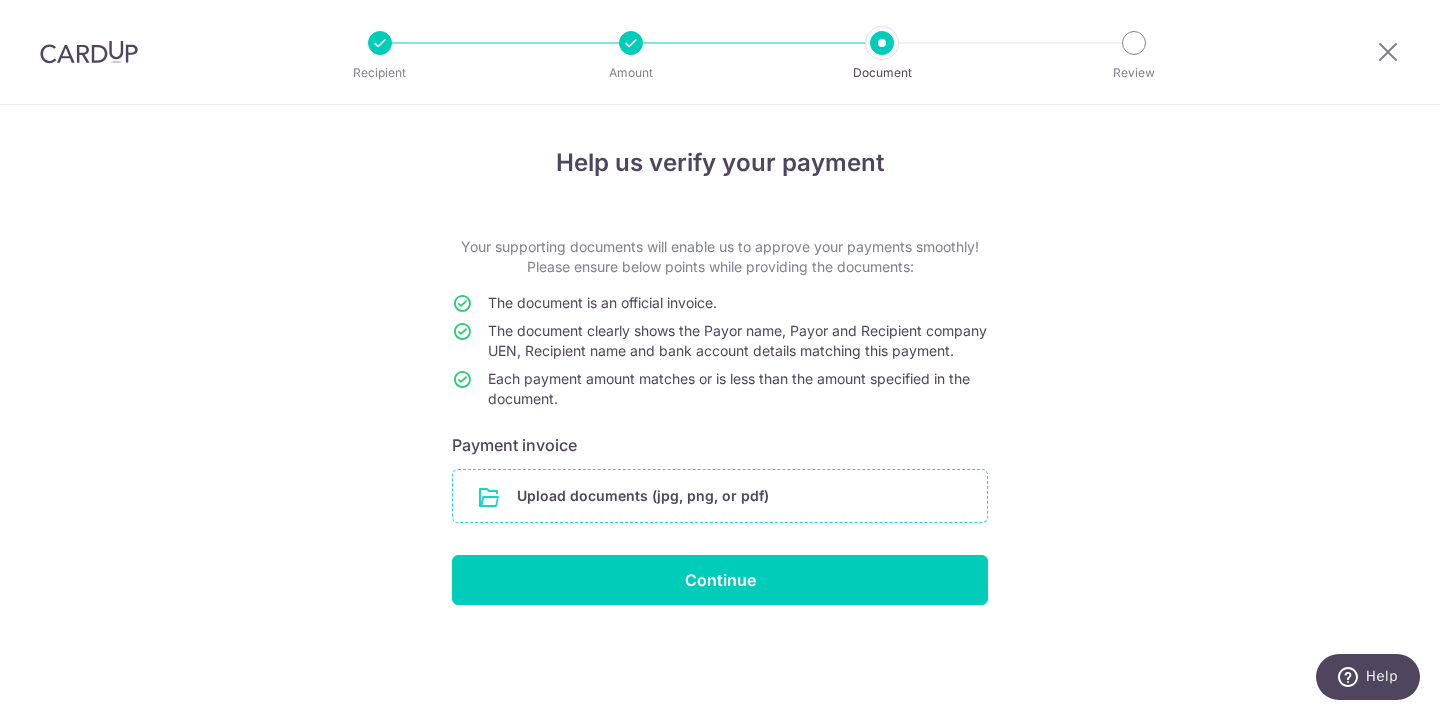 click at bounding box center (720, 496) 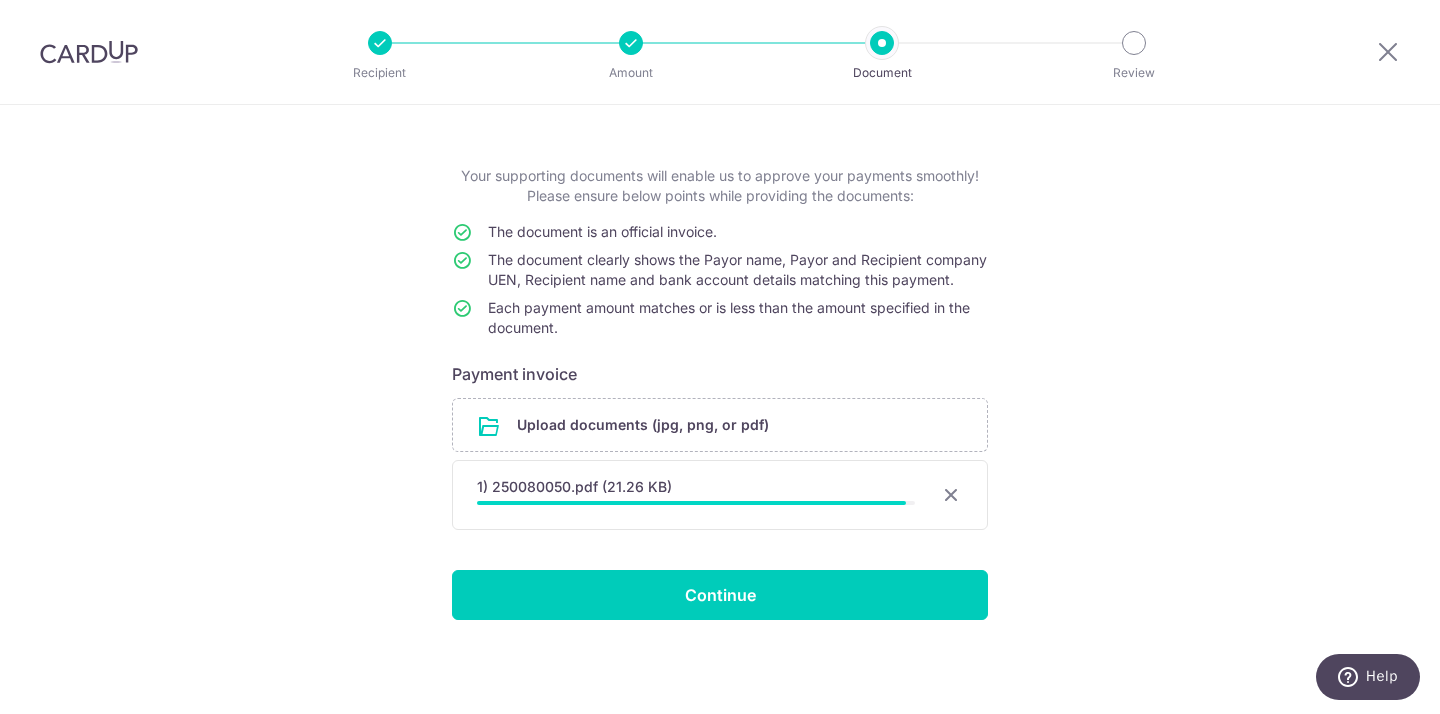 scroll, scrollTop: 87, scrollLeft: 0, axis: vertical 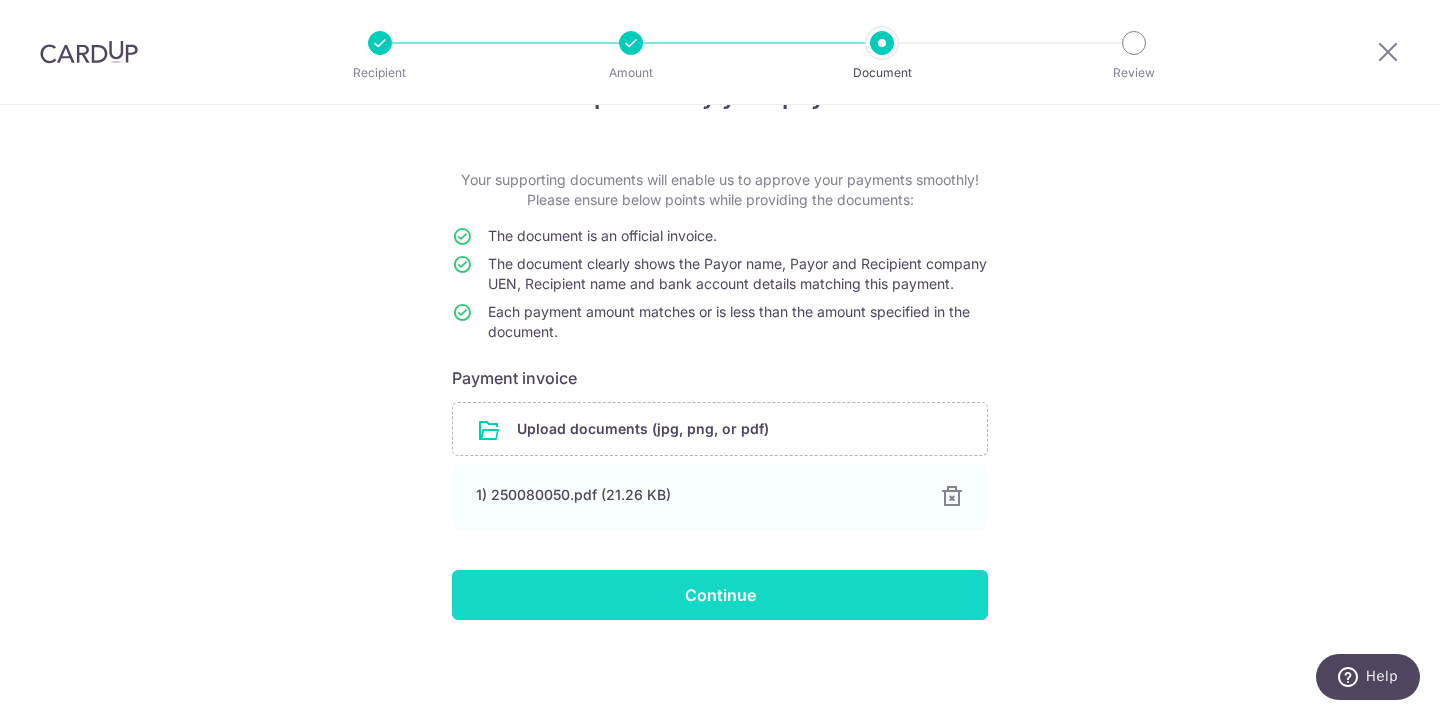 click on "Continue" at bounding box center (720, 595) 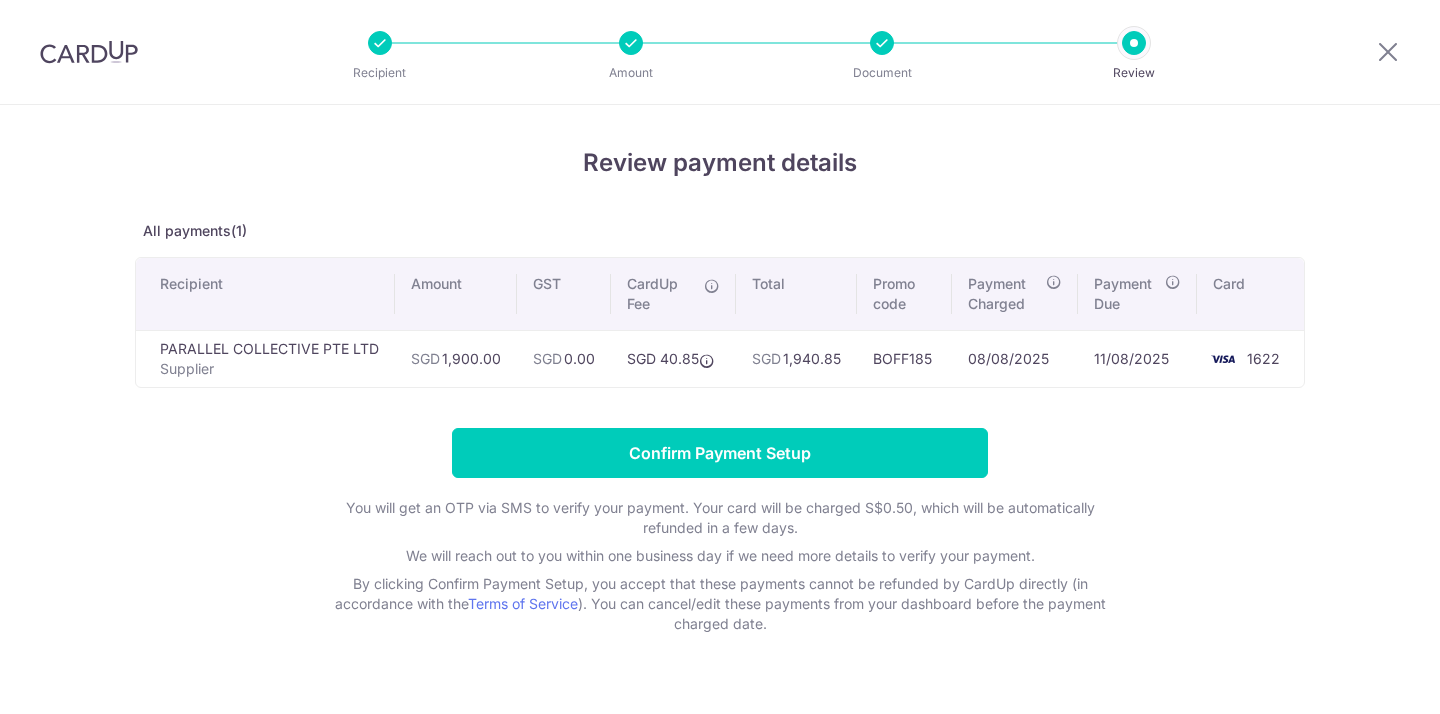 scroll, scrollTop: 0, scrollLeft: 0, axis: both 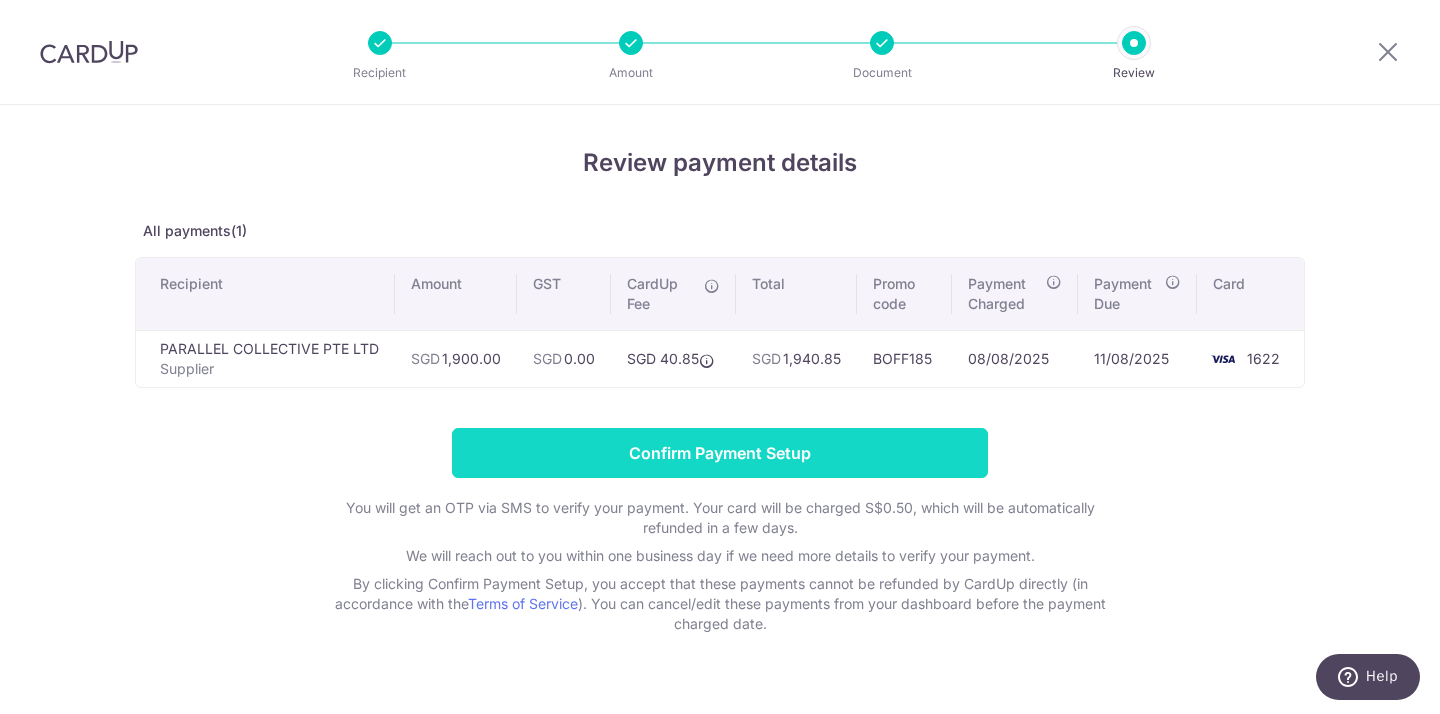 click on "Confirm Payment Setup" at bounding box center [720, 453] 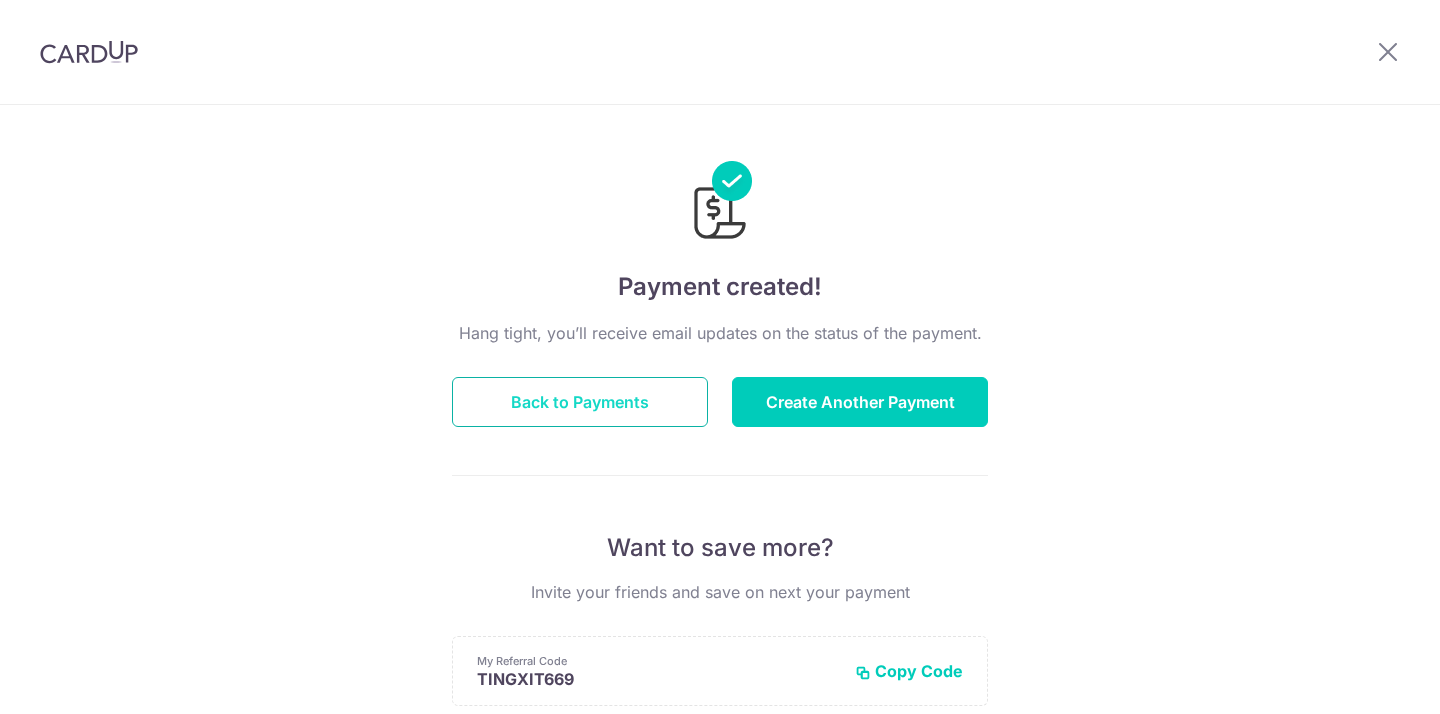 scroll, scrollTop: 0, scrollLeft: 0, axis: both 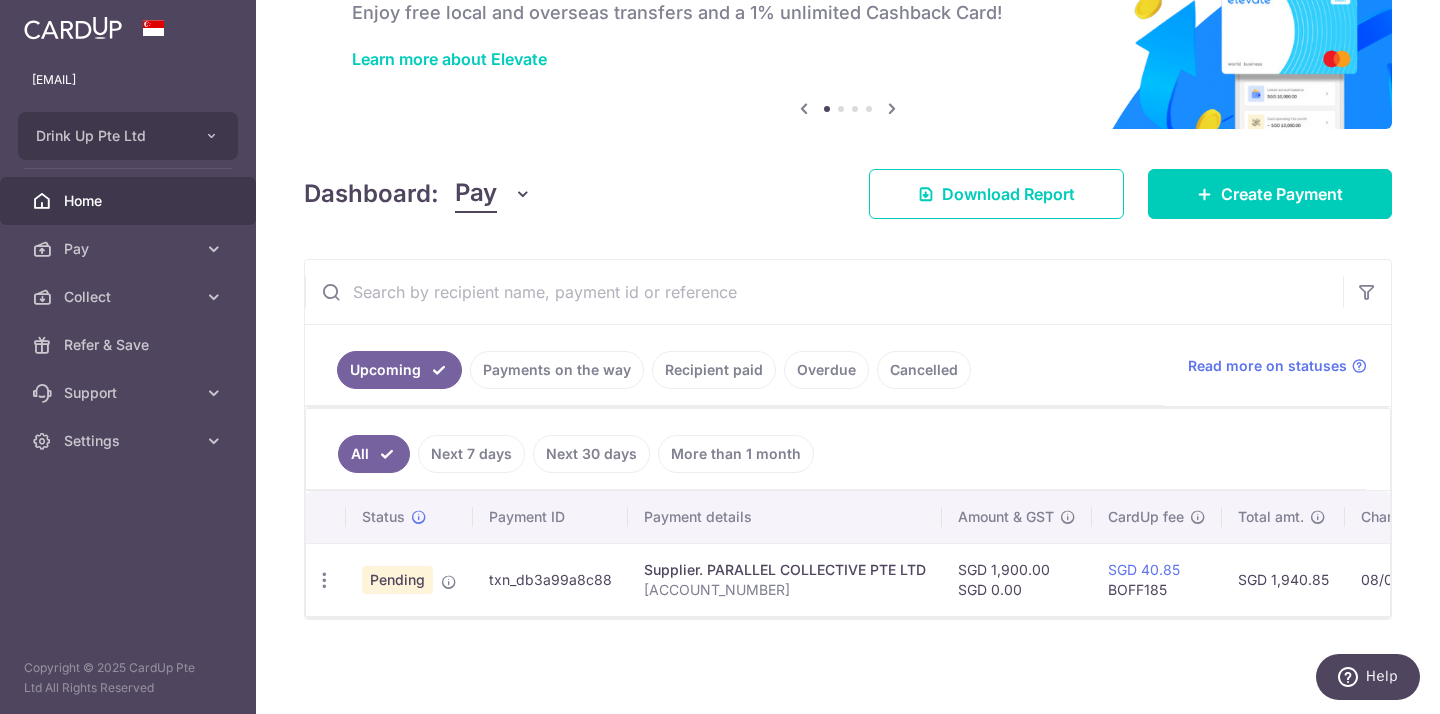 drag, startPoint x: 607, startPoint y: 577, endPoint x: 476, endPoint y: 579, distance: 131.01526 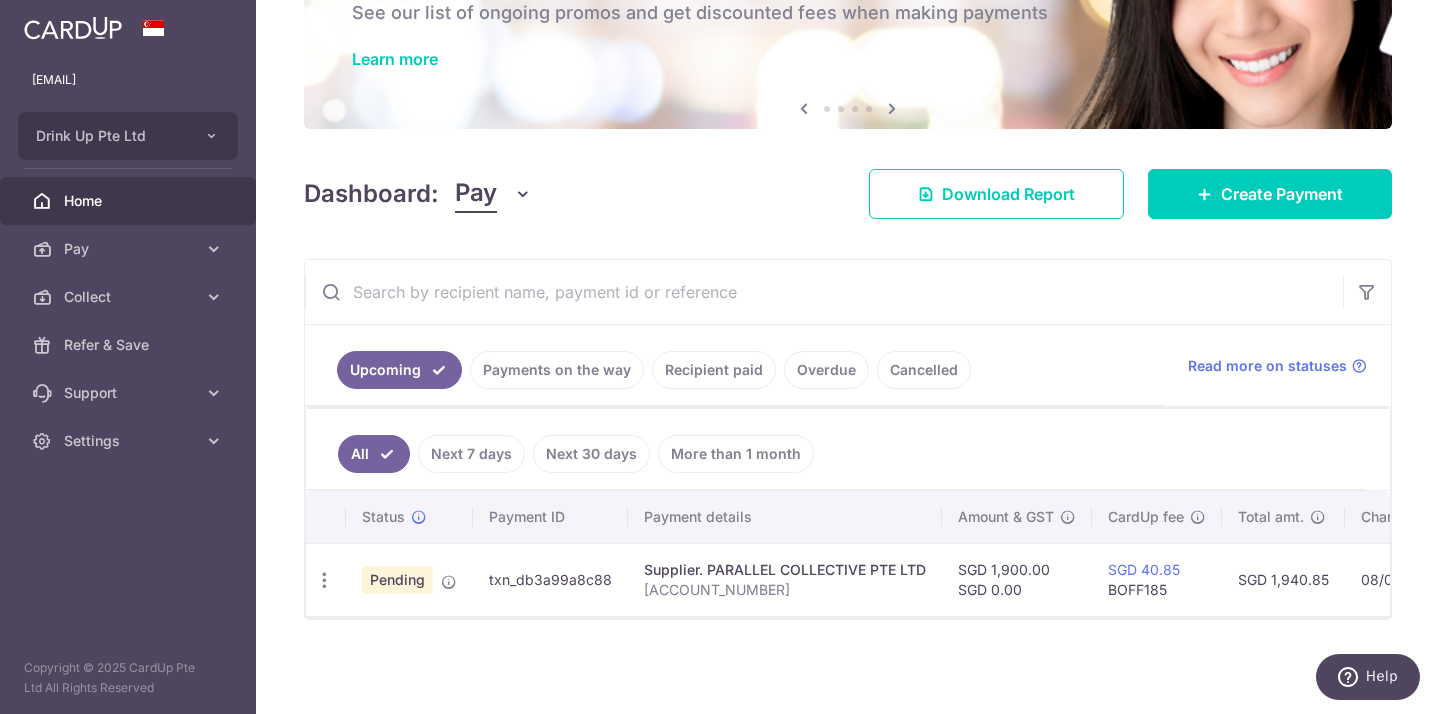 click on "×
Pause Schedule
Pause all future payments in this series
Pause just this one payment
By clicking below, you confirm you are pausing this payment to   on  . Payments can be unpaused at anytime prior to payment taken date.
Confirm
Cancel Schedule
Cancel all future payments in this series
Cancel just this one payment
Confirm
Approve Payment
Recipient Bank Details" at bounding box center [848, 357] 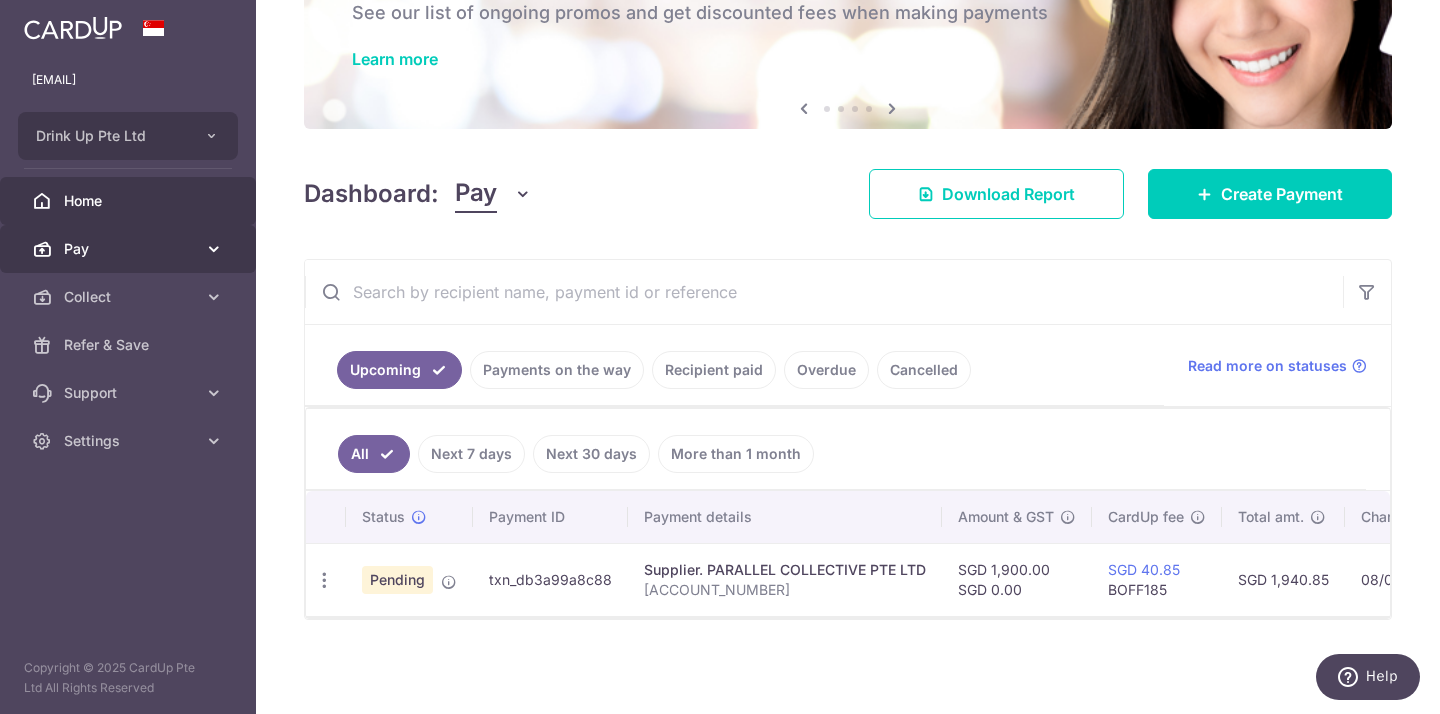 click on "Pay" at bounding box center [130, 249] 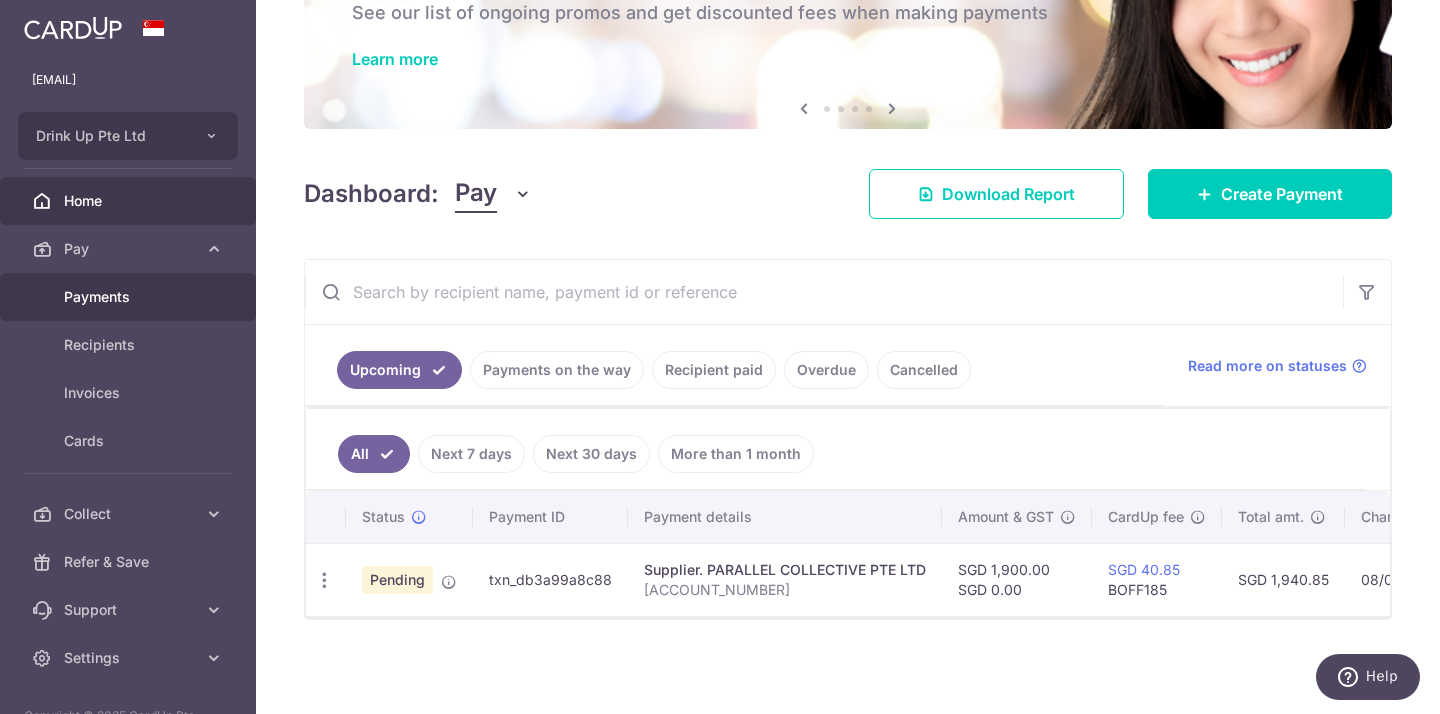 click on "Payments" at bounding box center [130, 297] 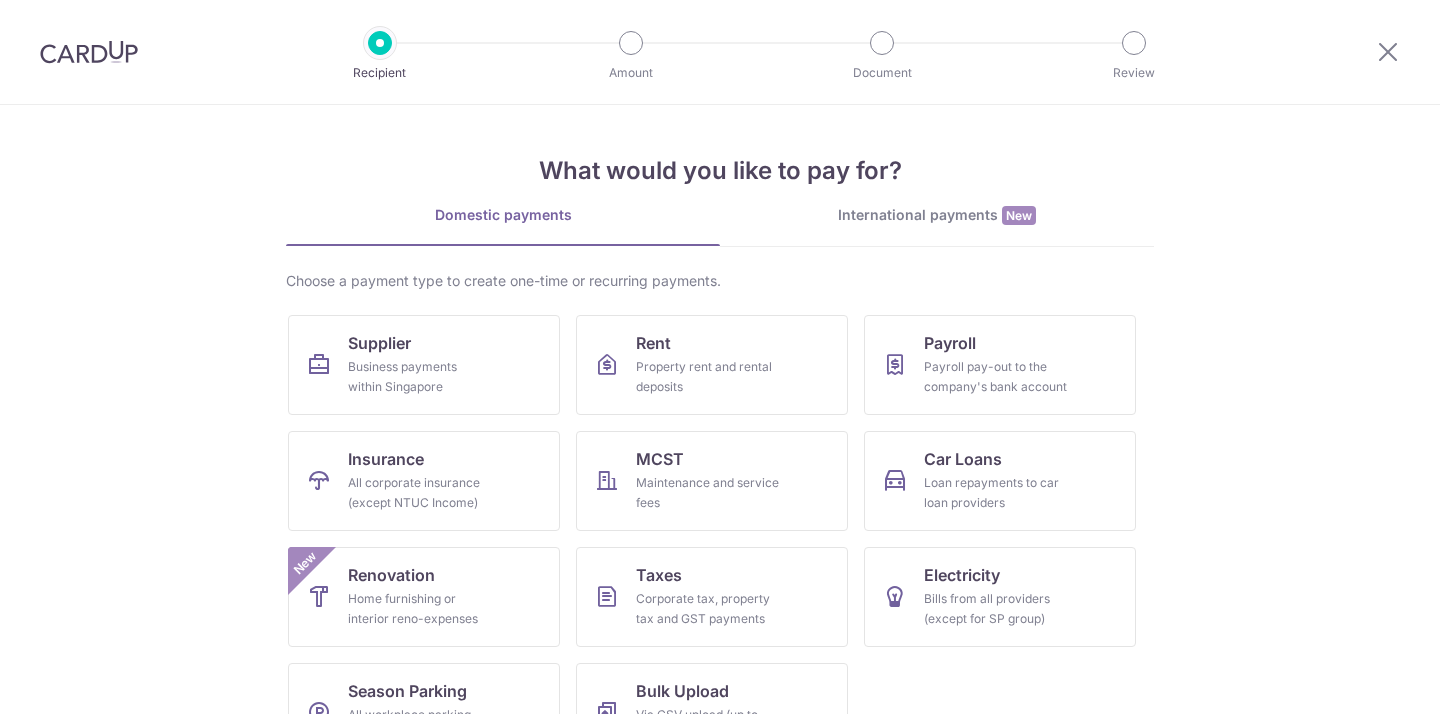click on "Supplier Business payments within Singapore
Rent Property rent and rental deposits
Payroll Payroll pay-out to the company's bank account
Insurance All corporate insurance (except NTUC Income)
MCST Maintenance and service fees
Car Loans Loan repayments to car loan providers
Renovation Home furnishing or interior reno-expenses New
Taxes Corporate tax, property tax and GST payments
Electricity Bills from all providers (except for SP group)
Season Parking All workplace parking (except for HDB)
Bulk Upload Via CSV upload (up to 100 supplier payments)" at bounding box center [720, 547] 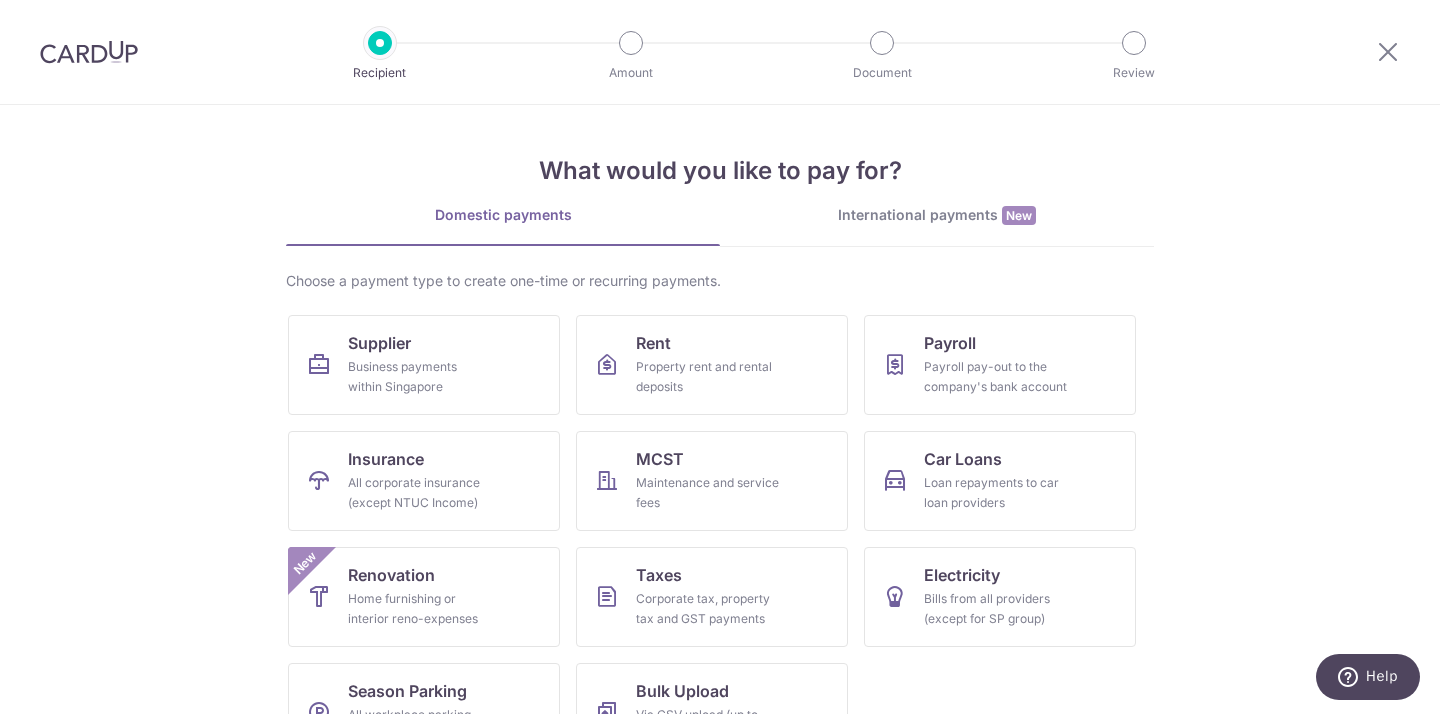 scroll, scrollTop: 0, scrollLeft: 0, axis: both 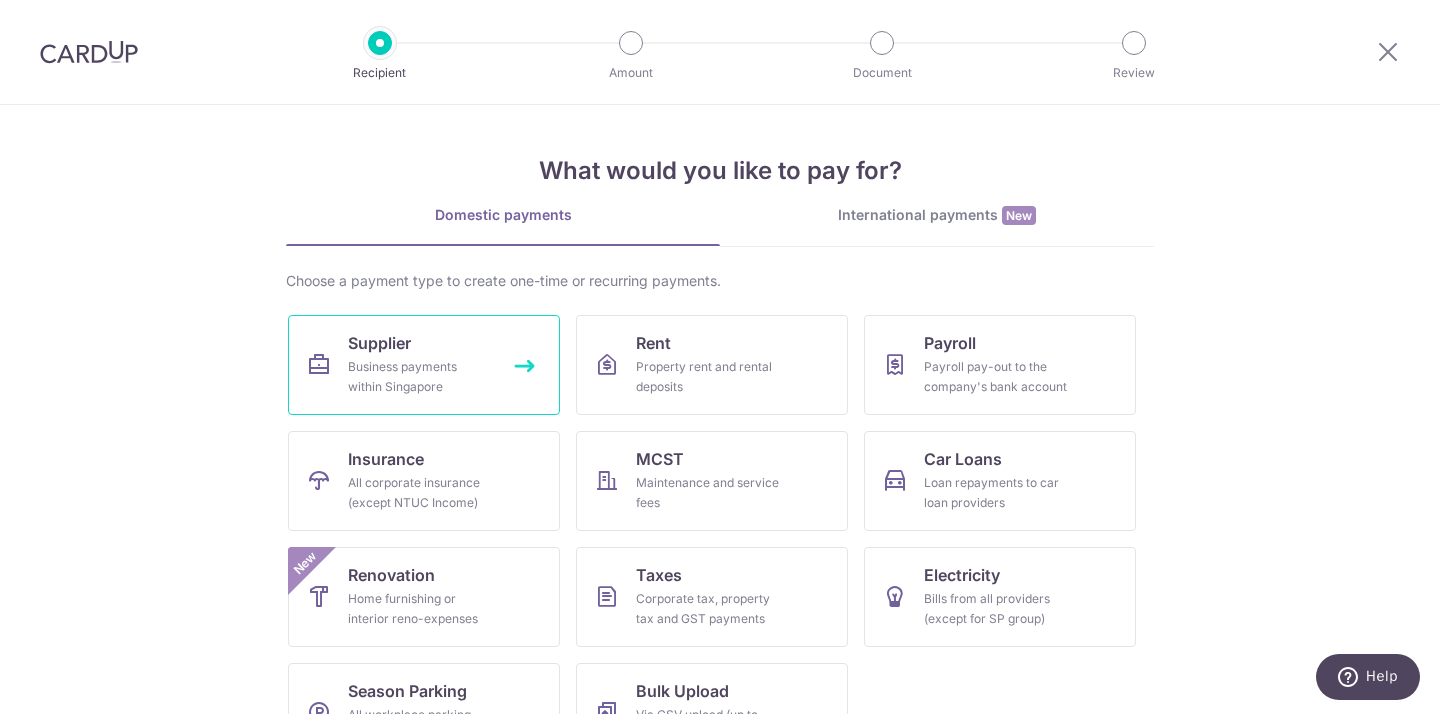 click on "Business payments within Singapore" at bounding box center [420, 377] 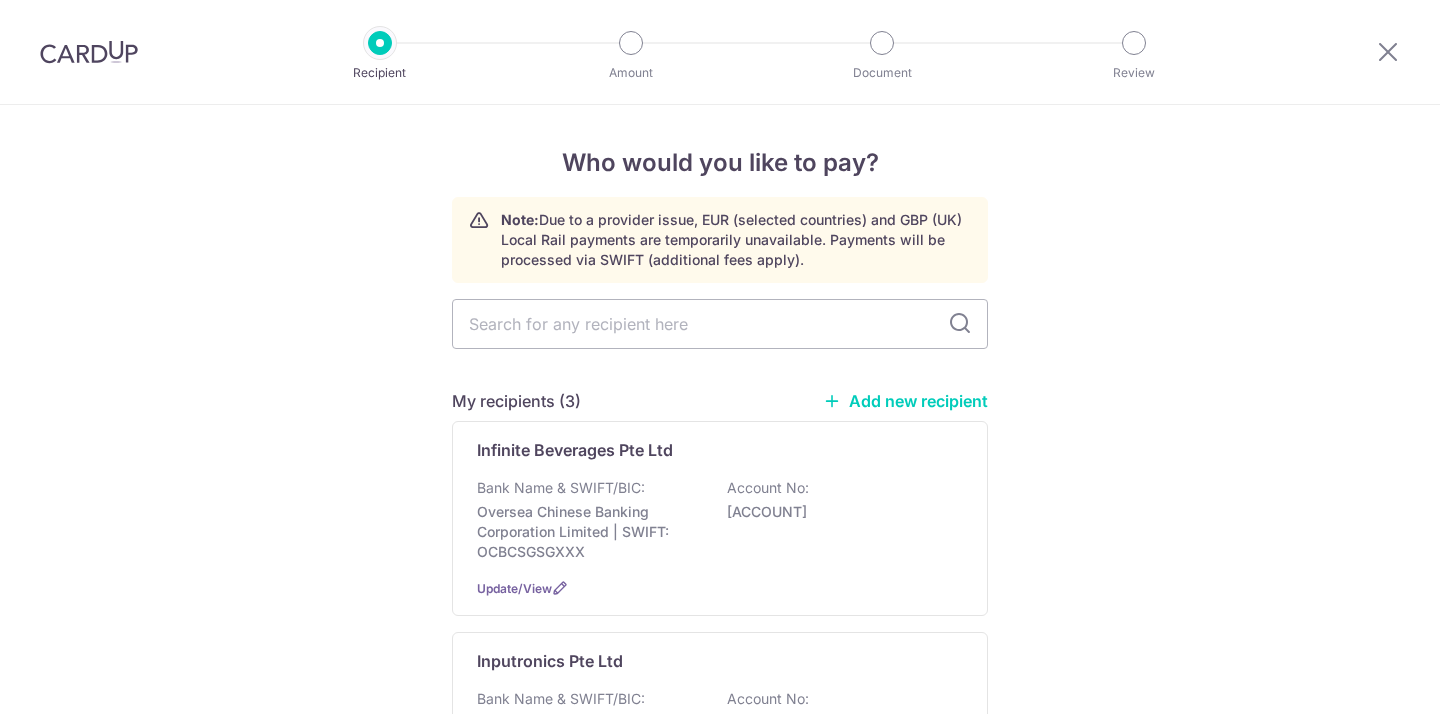 scroll, scrollTop: 0, scrollLeft: 0, axis: both 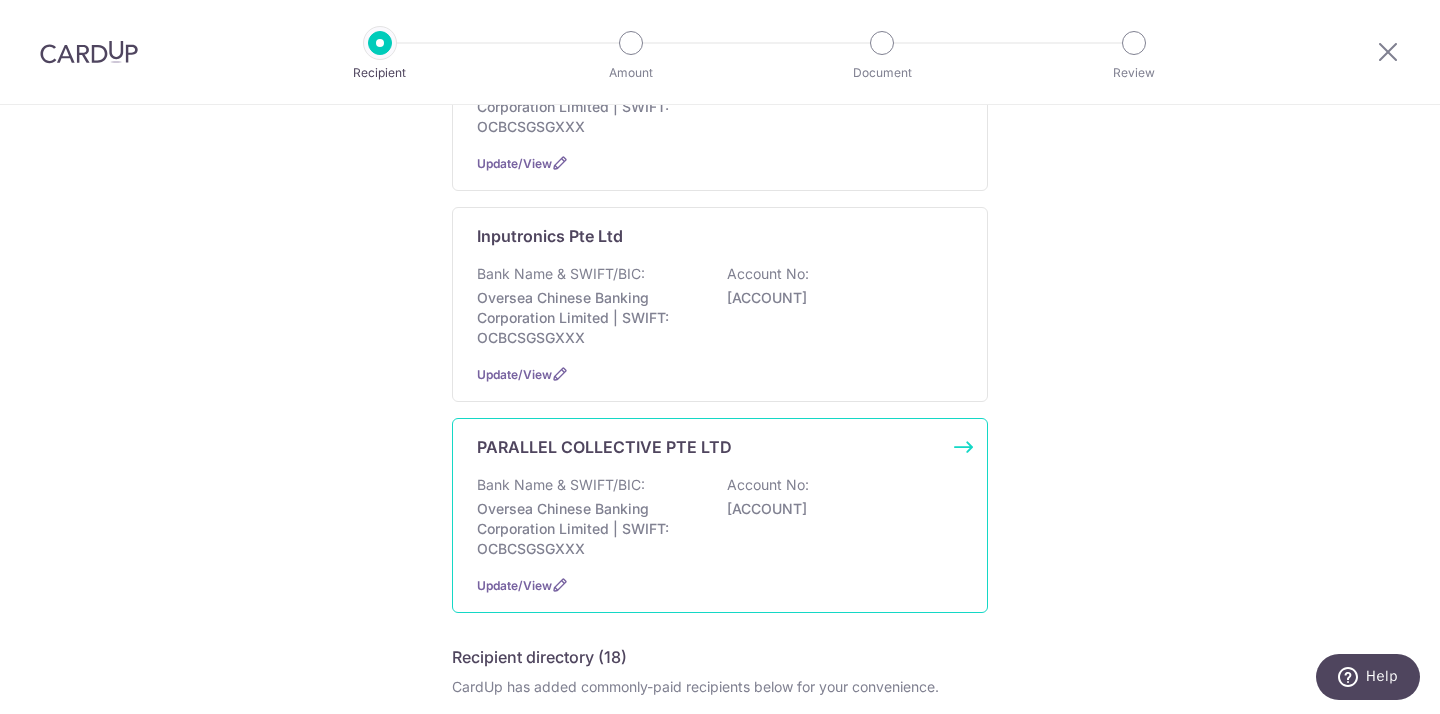 click on "PARALLEL COLLECTIVE PTE LTD
Bank Name & SWIFT/BIC:
Oversea Chinese Banking Corporation Limited | SWIFT: OCBCSGSGXXX
Account No:
[ACCOUNT]
Update/View" at bounding box center (720, 515) 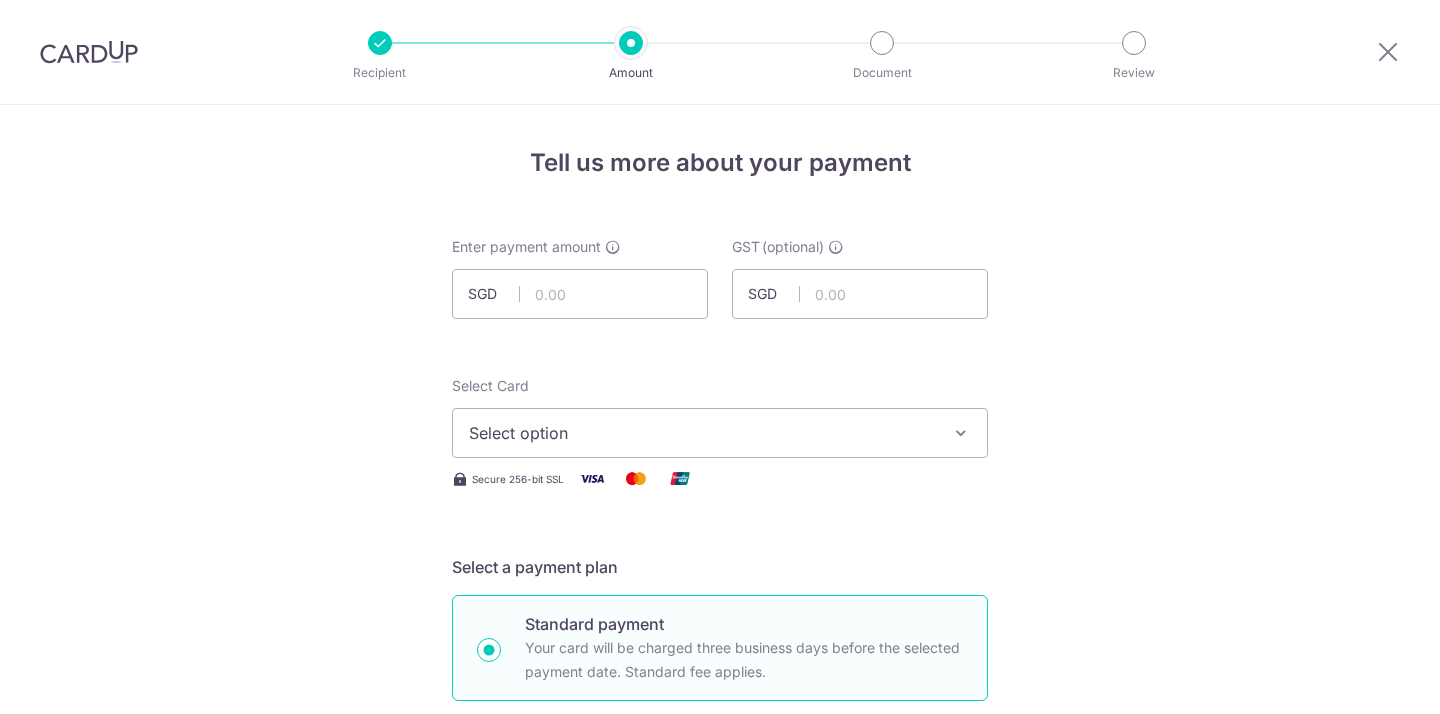 scroll, scrollTop: 0, scrollLeft: 0, axis: both 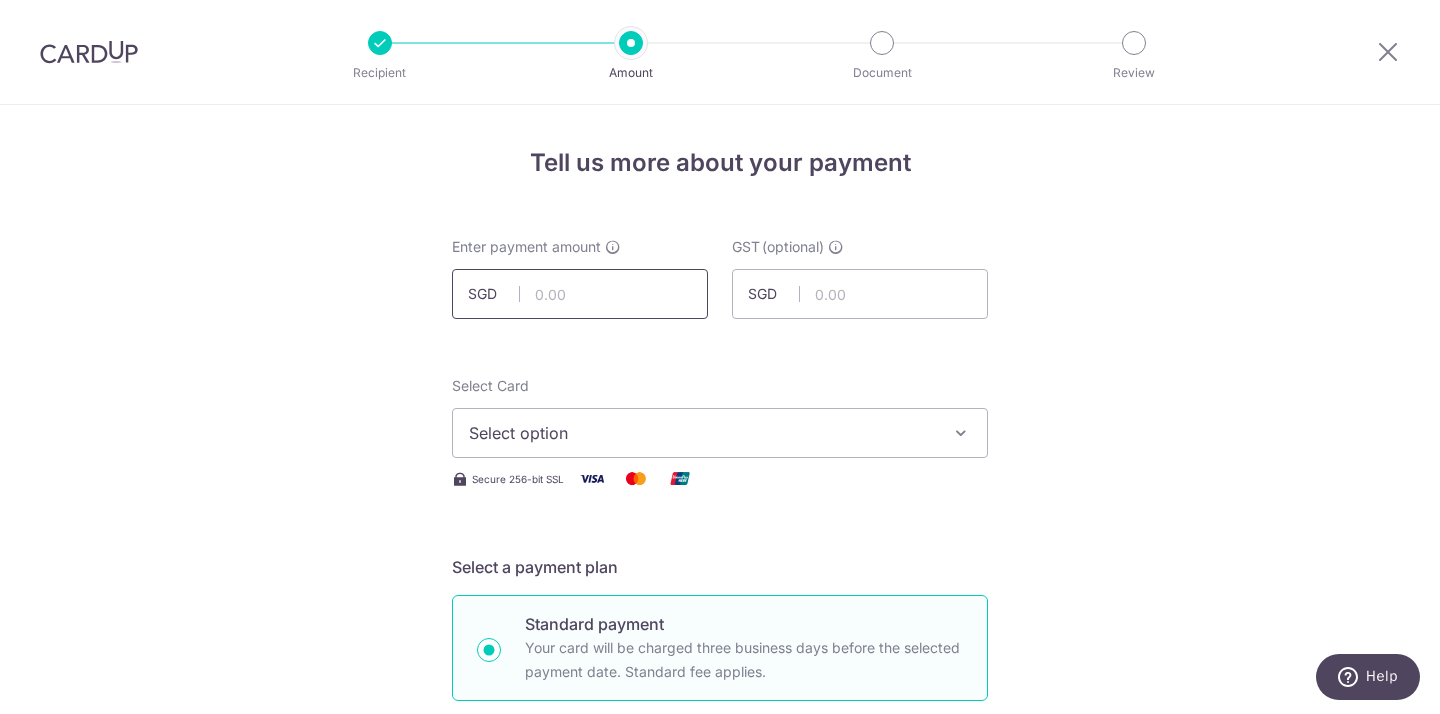 click at bounding box center [580, 294] 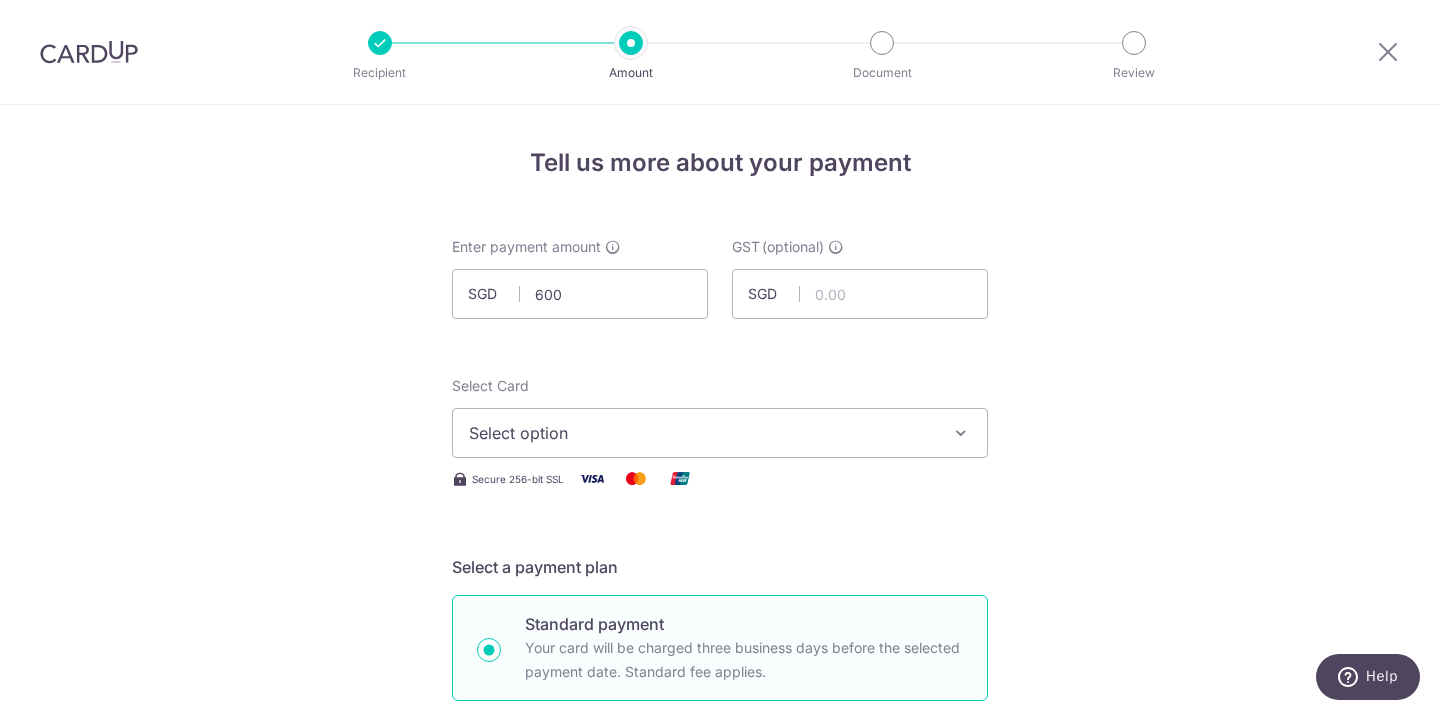 type on "600.00" 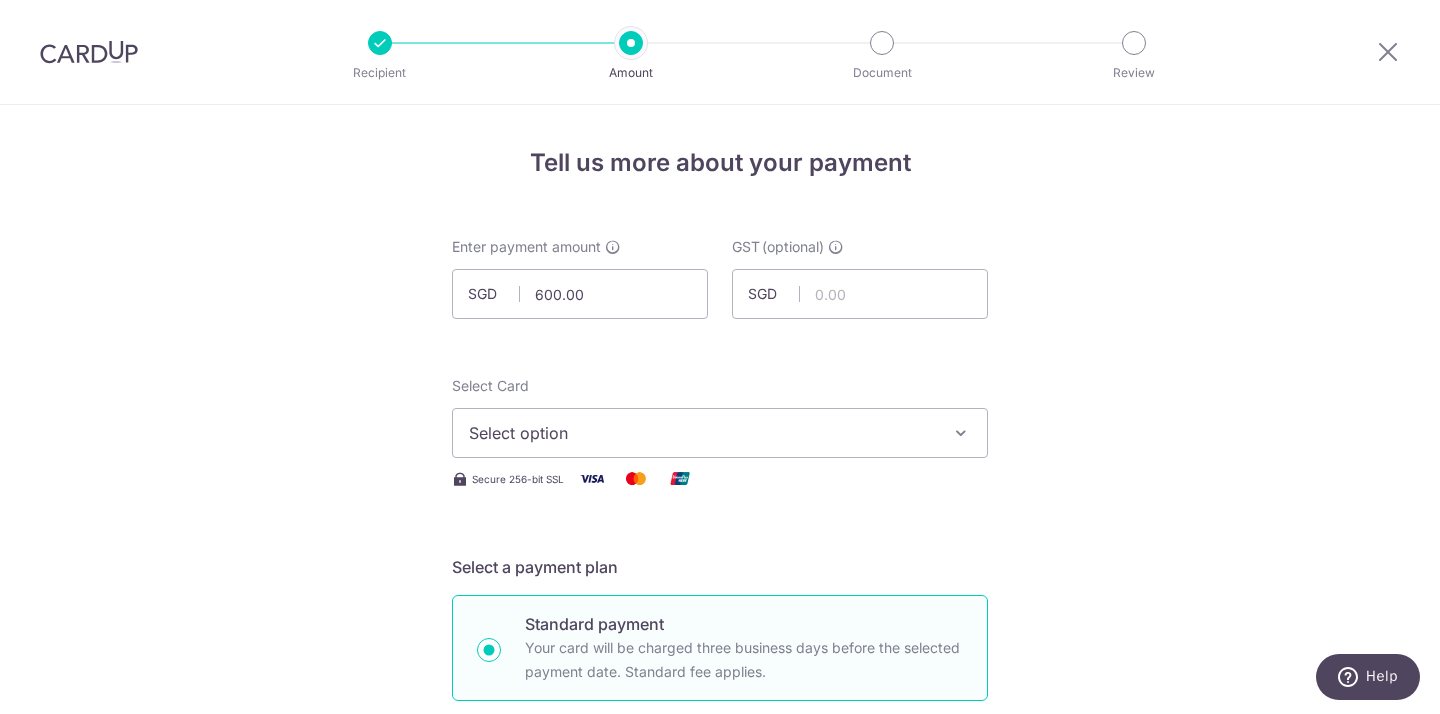 click on "Tell us more about your payment
SGD
600.00
600.00
GST
(optional)
SGD
Select Card
Select option
Add credit card
Your Cards
**** [CARD]
**** [CARD]
**** [CARD]
**** [CARD]
**** [CARD]" at bounding box center (720, 1076) 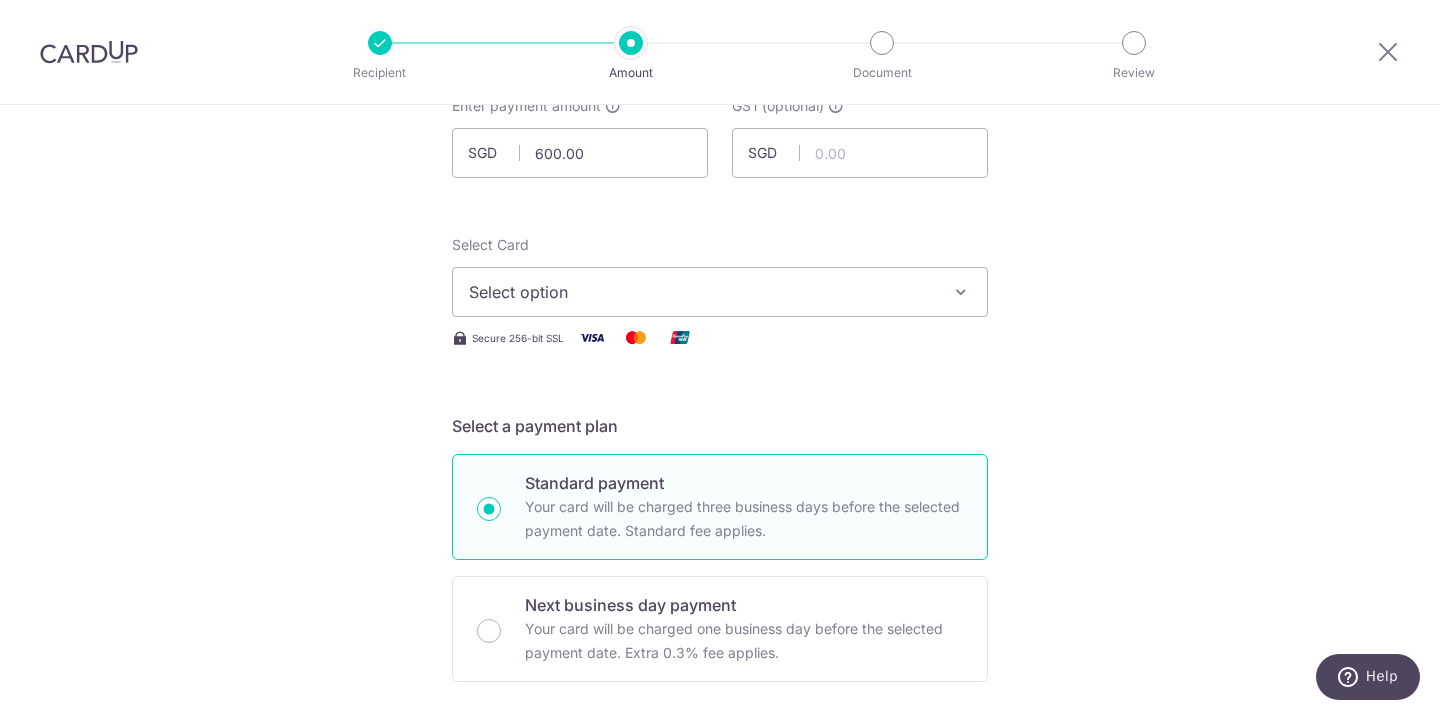click on "Select option" at bounding box center (702, 292) 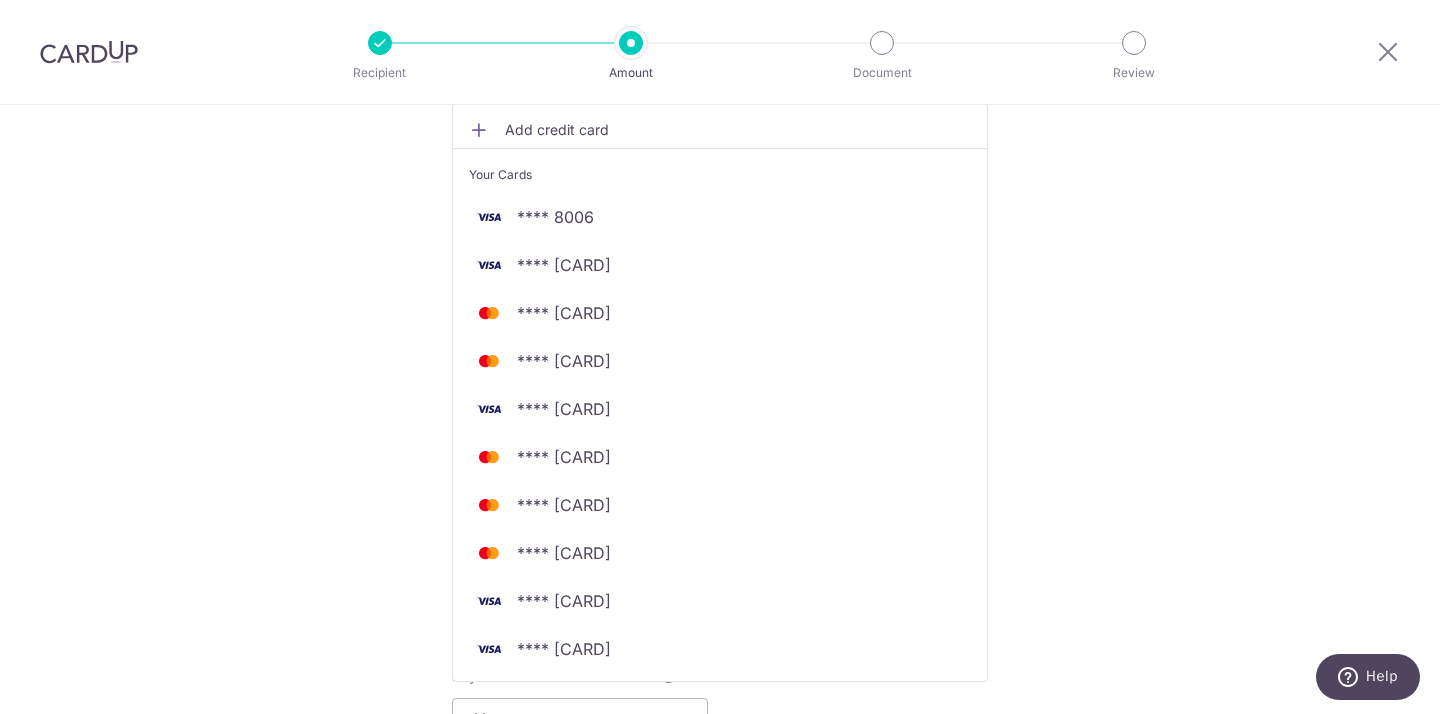 scroll, scrollTop: 516, scrollLeft: 0, axis: vertical 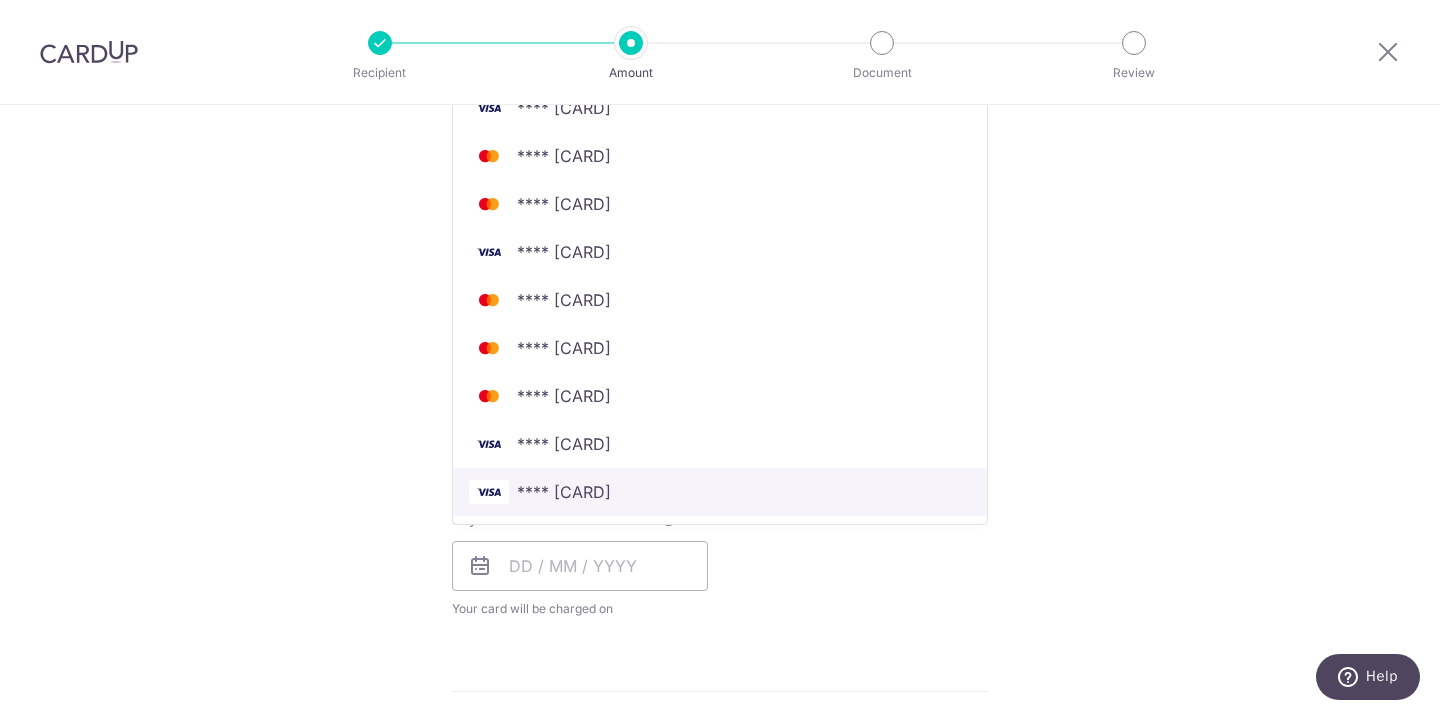 click on "**** 0453" at bounding box center (564, 492) 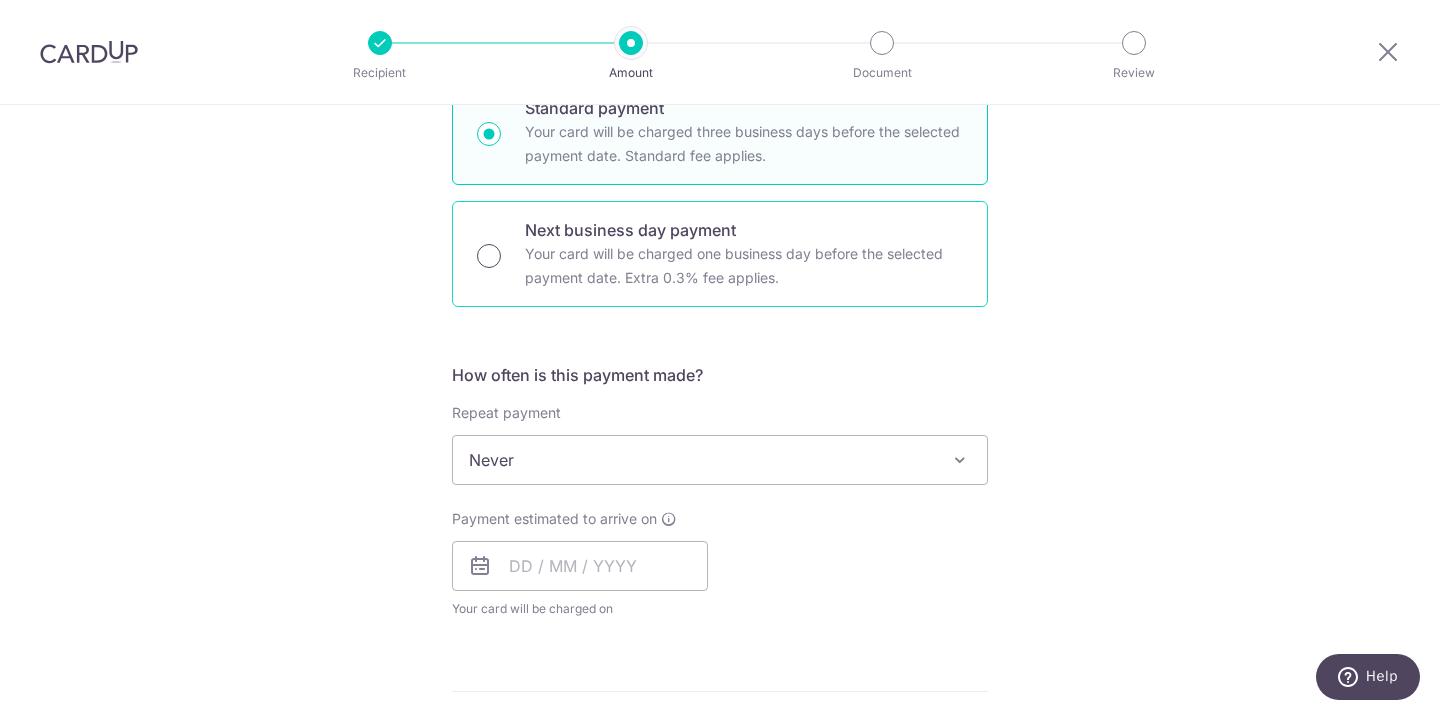 click on "Next business day payment
Your card will be charged one business day before the selected payment date. Extra 0.3% fee applies." at bounding box center [489, 256] 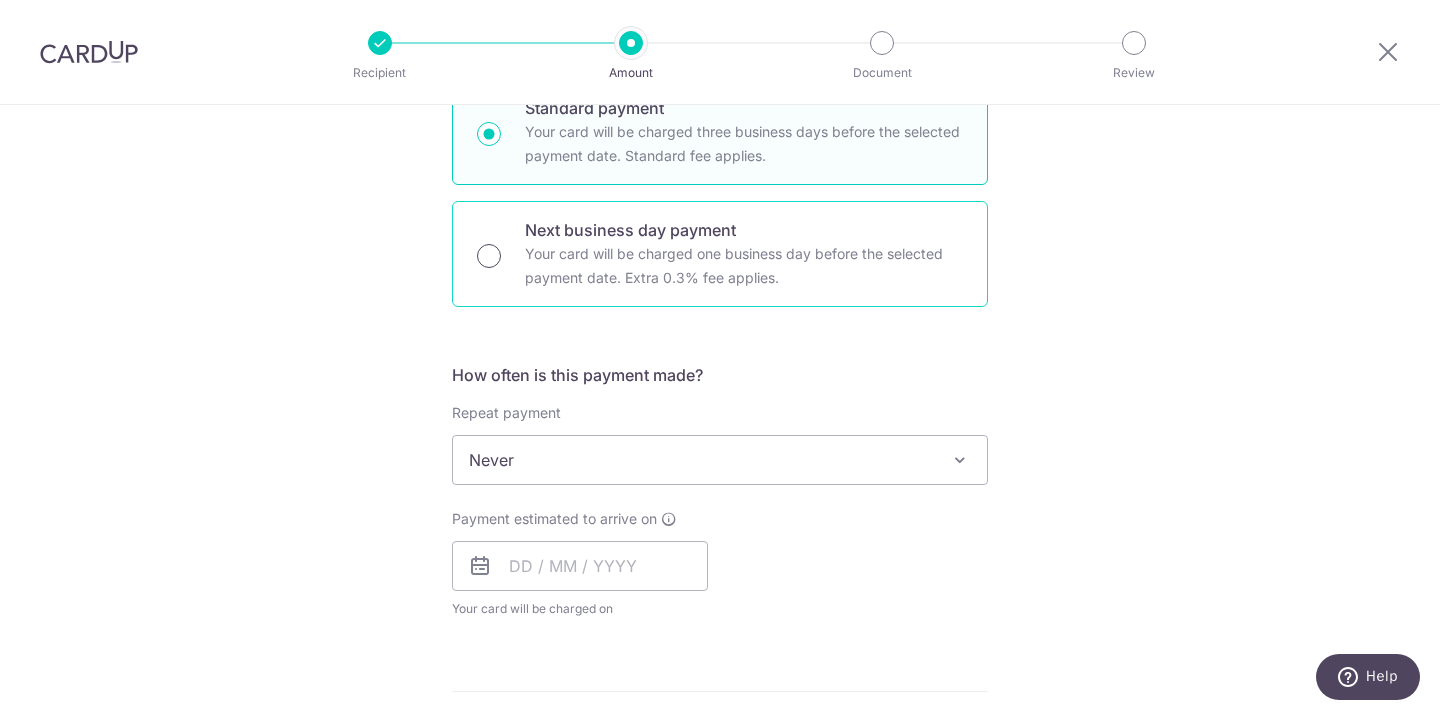 radio on "true" 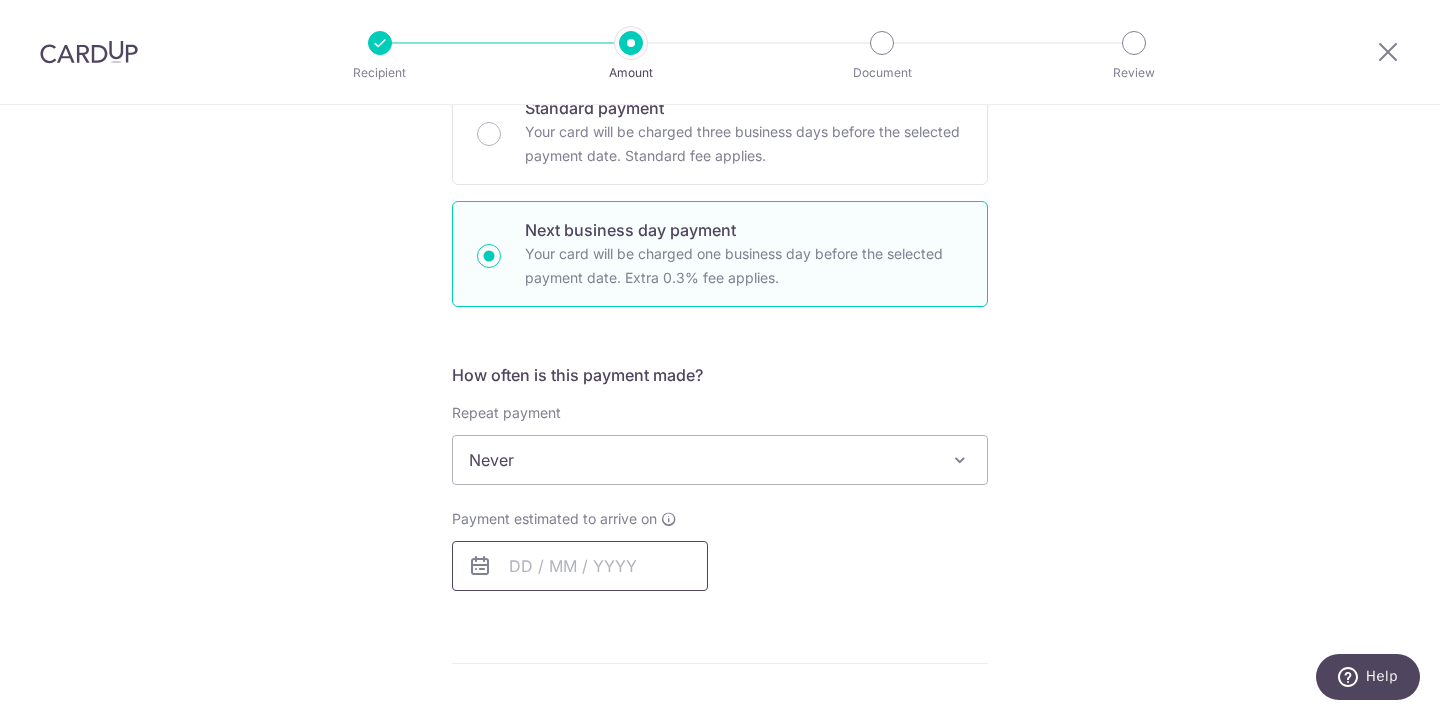 click at bounding box center [580, 566] 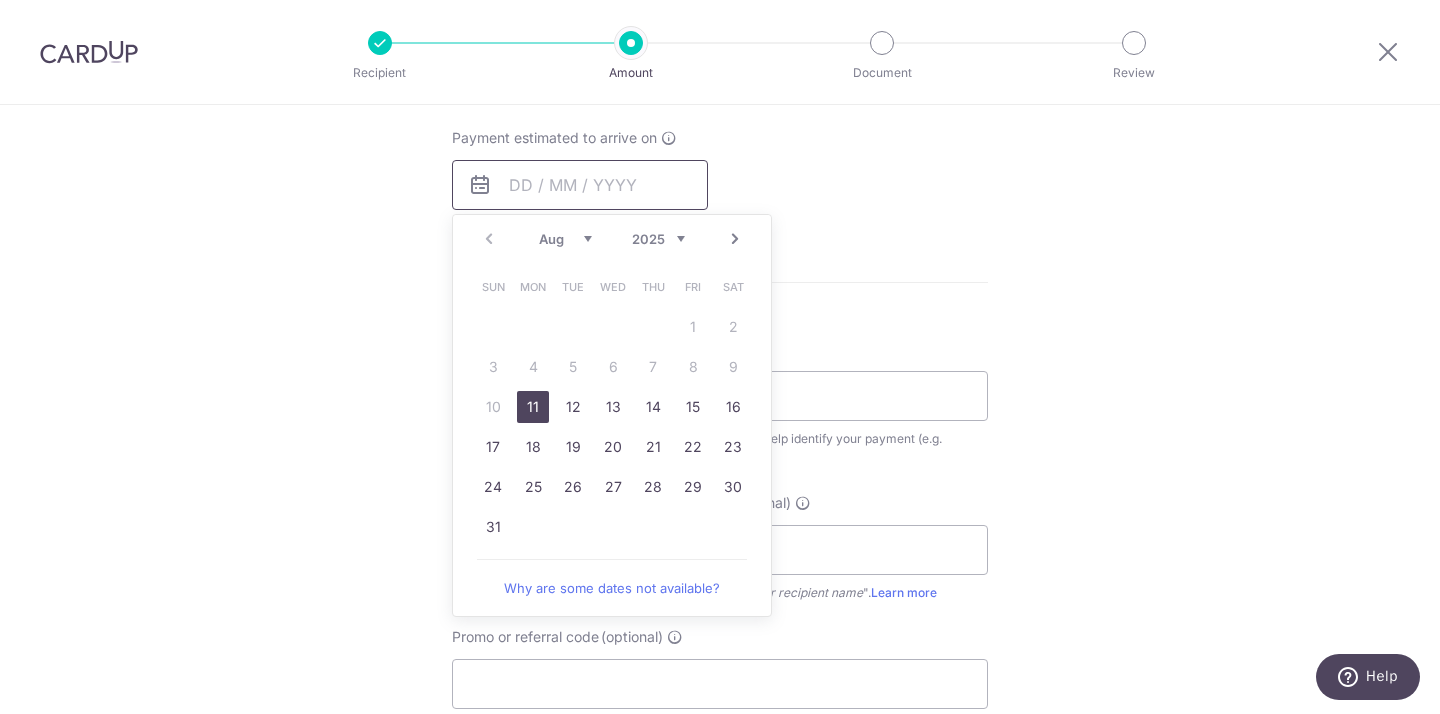 scroll, scrollTop: 910, scrollLeft: 0, axis: vertical 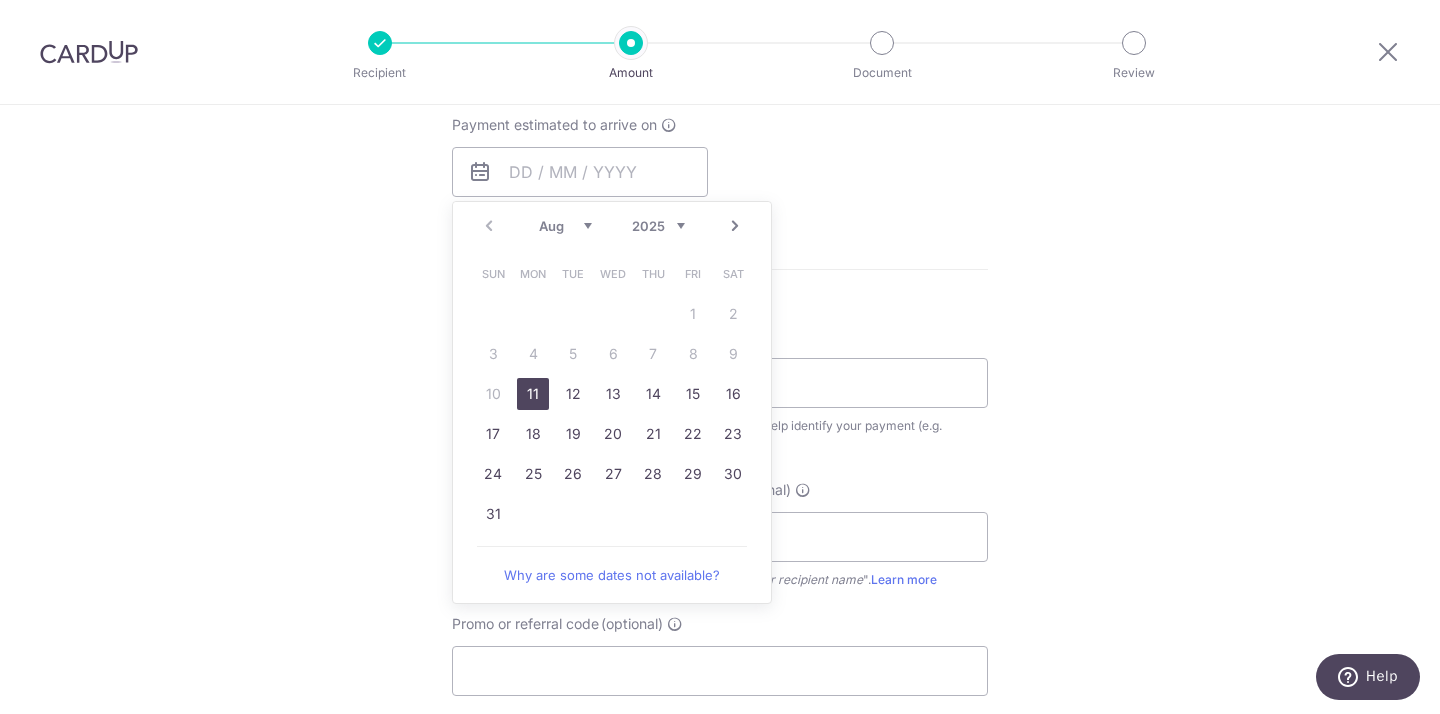 click on "11" at bounding box center [533, 394] 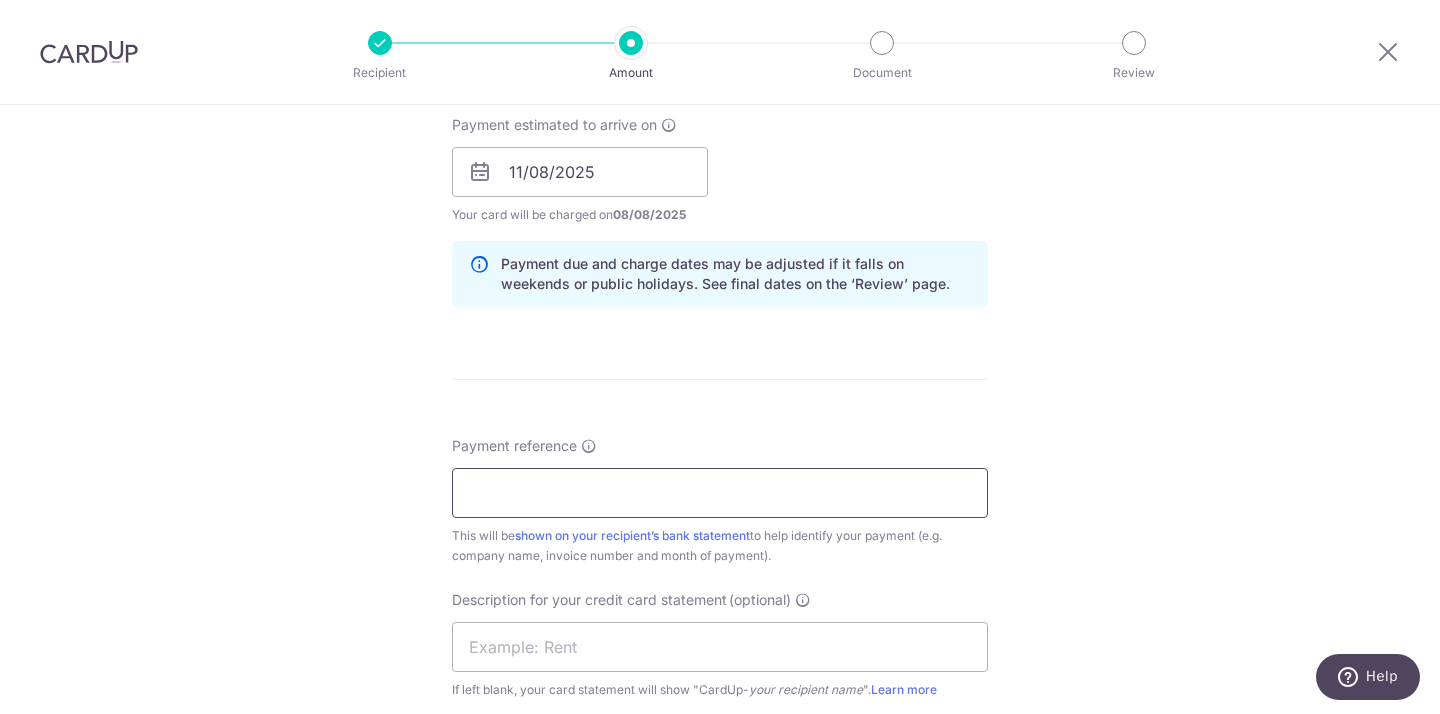 click on "Payment reference" at bounding box center [720, 493] 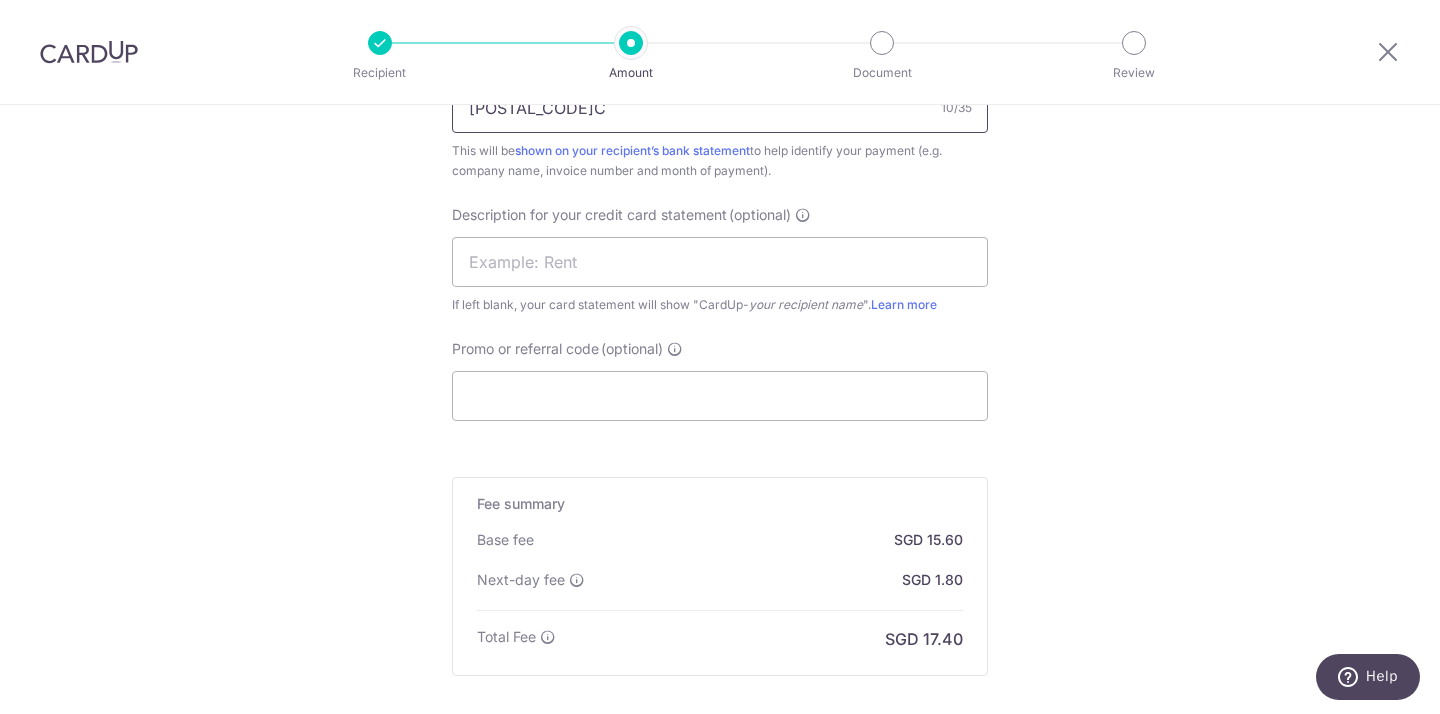 scroll, scrollTop: 1464, scrollLeft: 0, axis: vertical 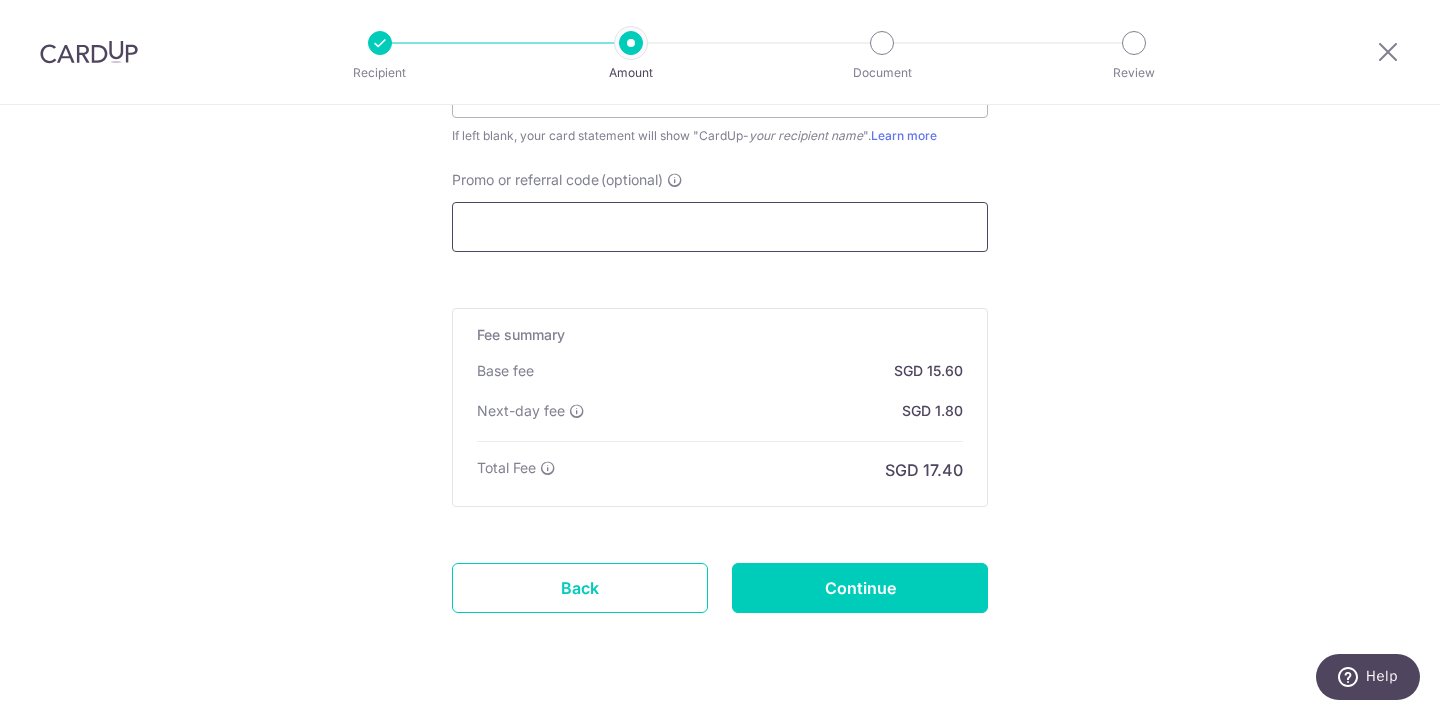 type on "250080050C" 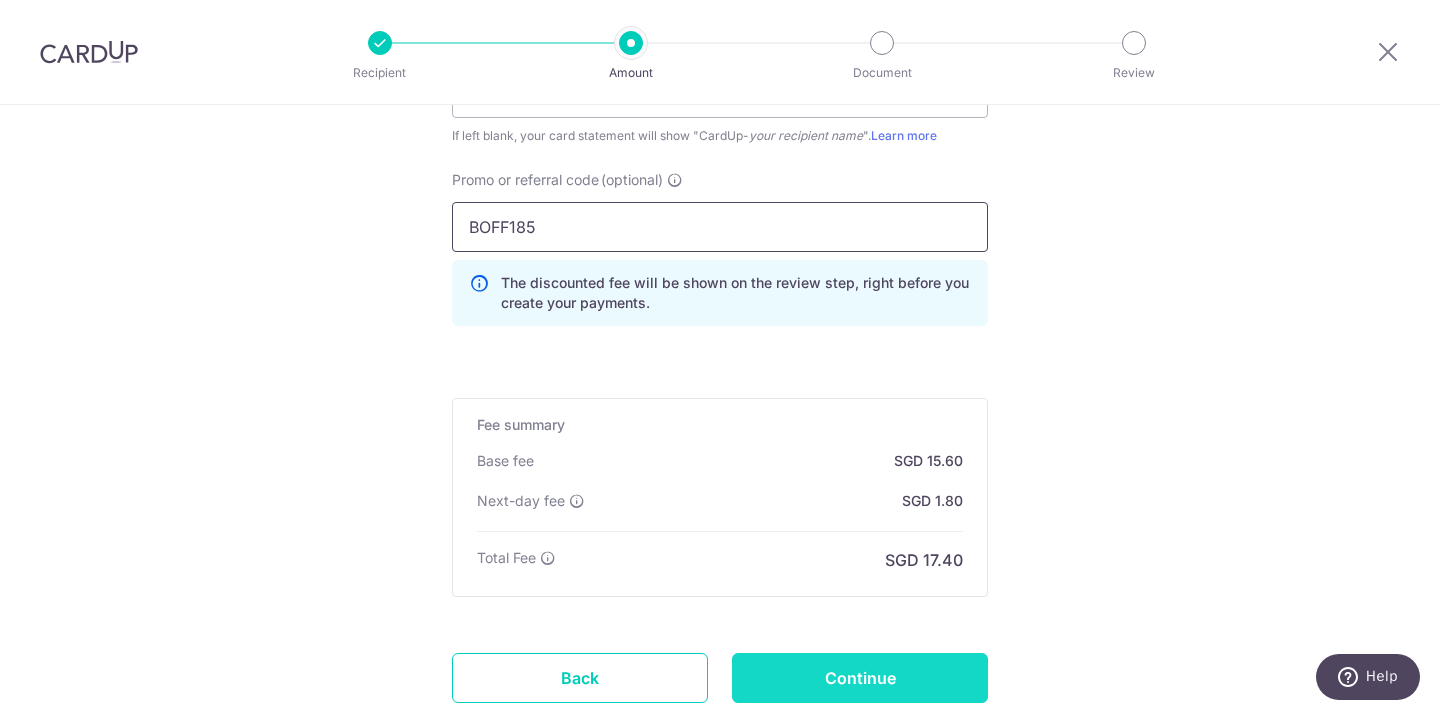 type on "BOFF185" 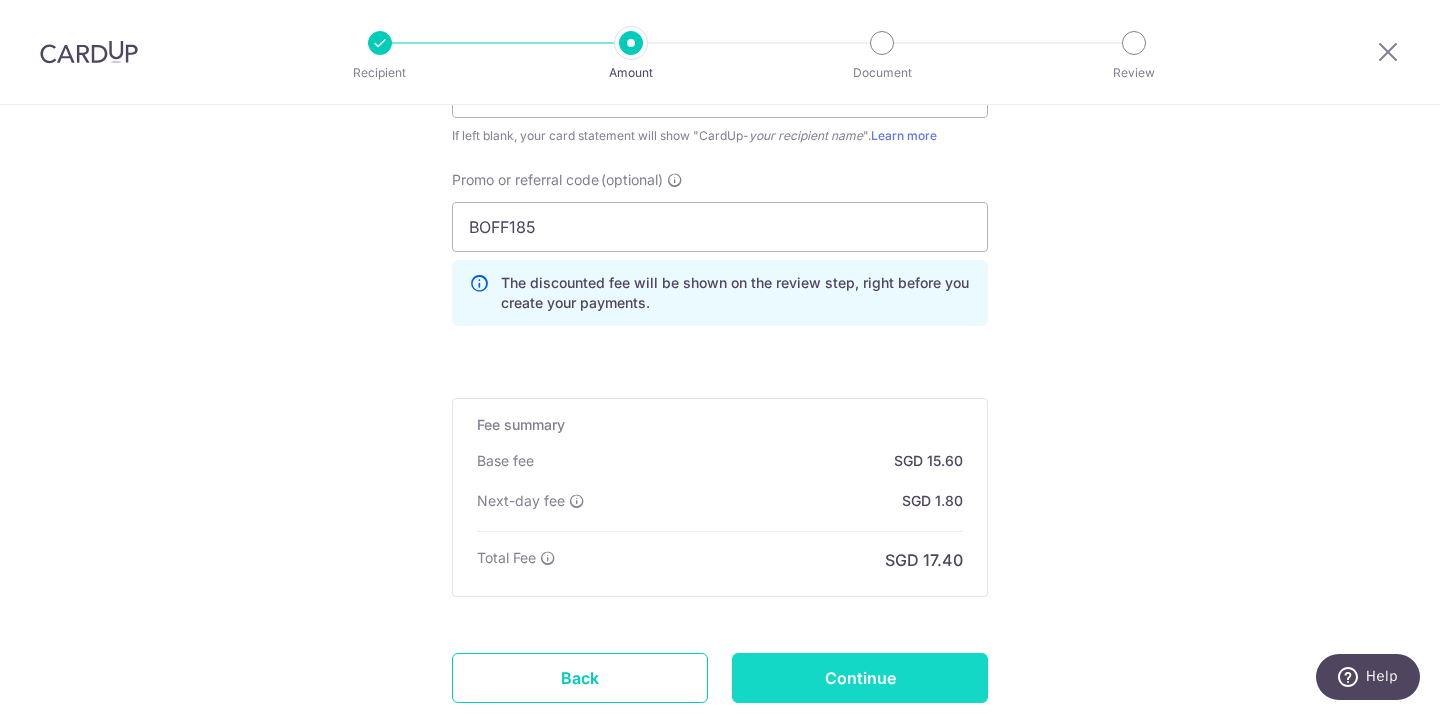 click on "Continue" at bounding box center (860, 678) 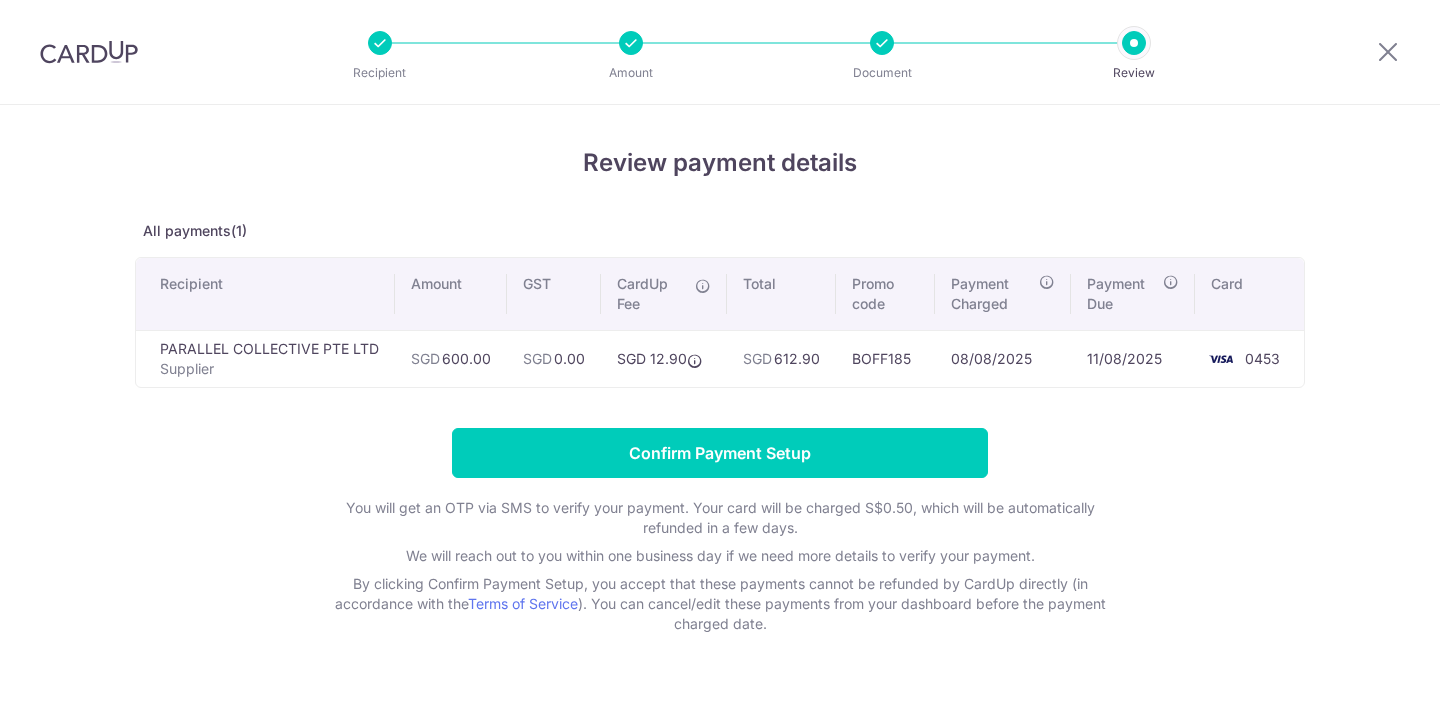 scroll, scrollTop: 0, scrollLeft: 0, axis: both 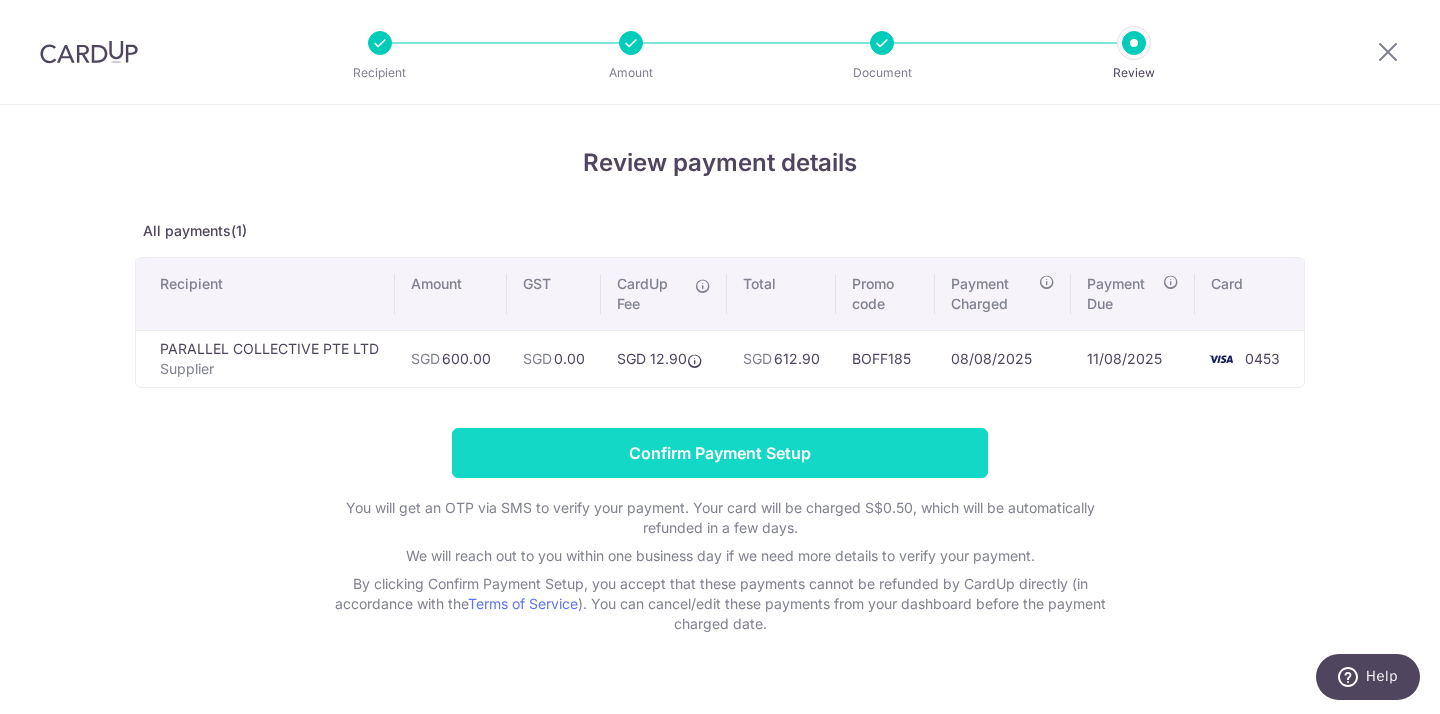 click on "Confirm Payment Setup" at bounding box center (720, 453) 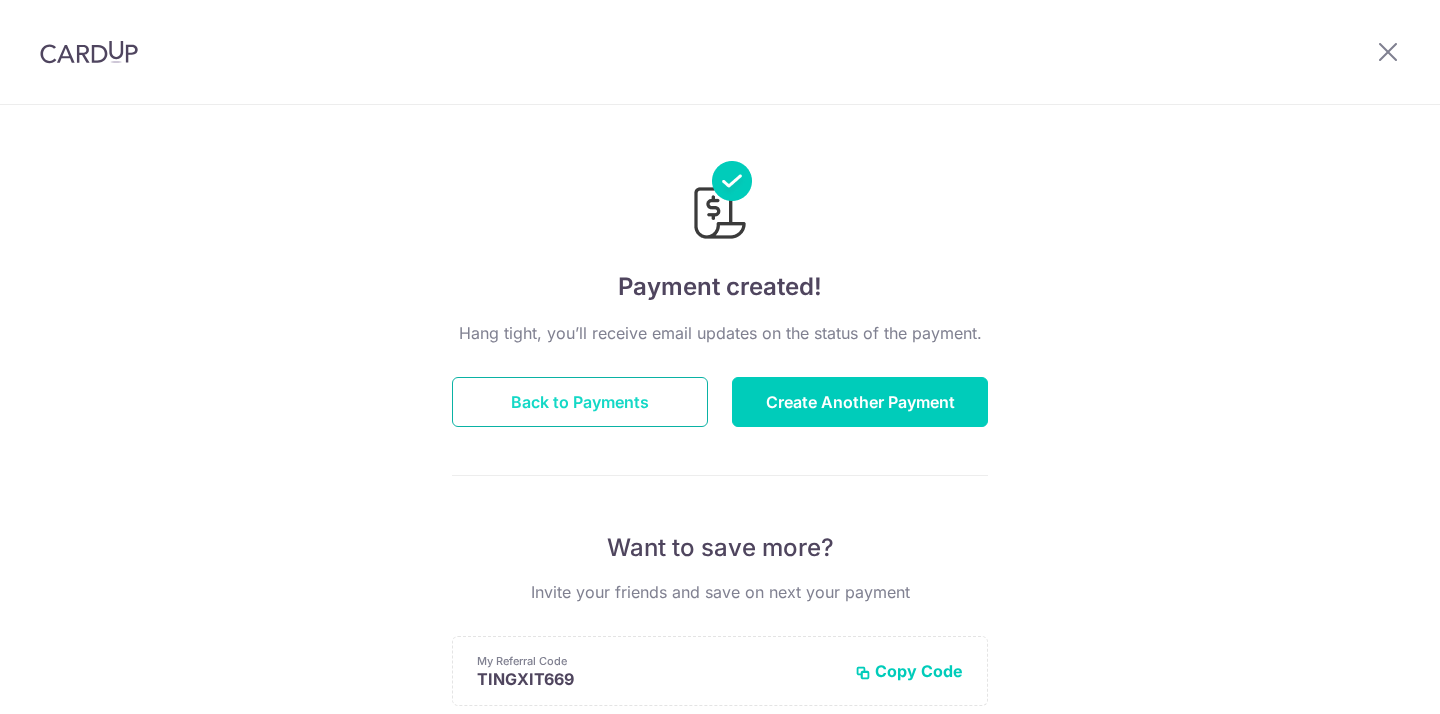 scroll, scrollTop: 0, scrollLeft: 0, axis: both 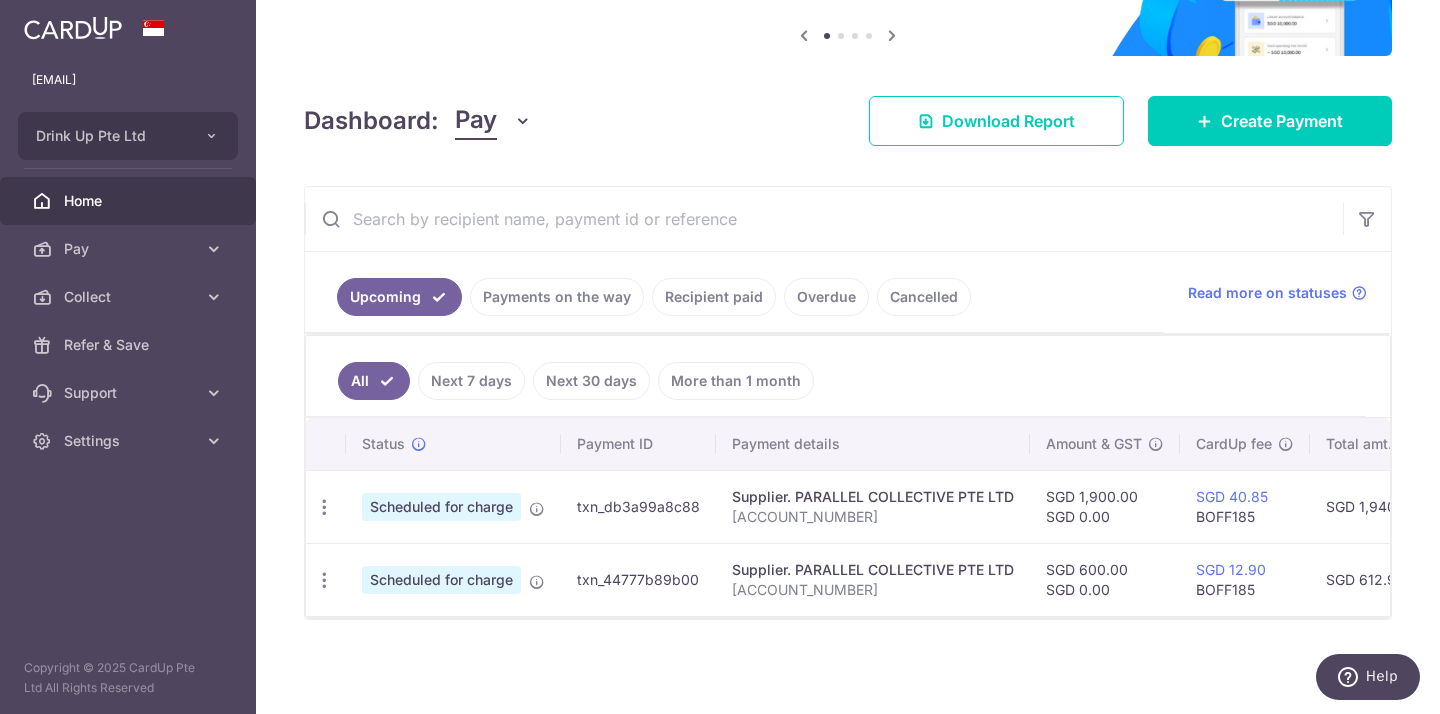 drag, startPoint x: 706, startPoint y: 580, endPoint x: 554, endPoint y: 580, distance: 152 